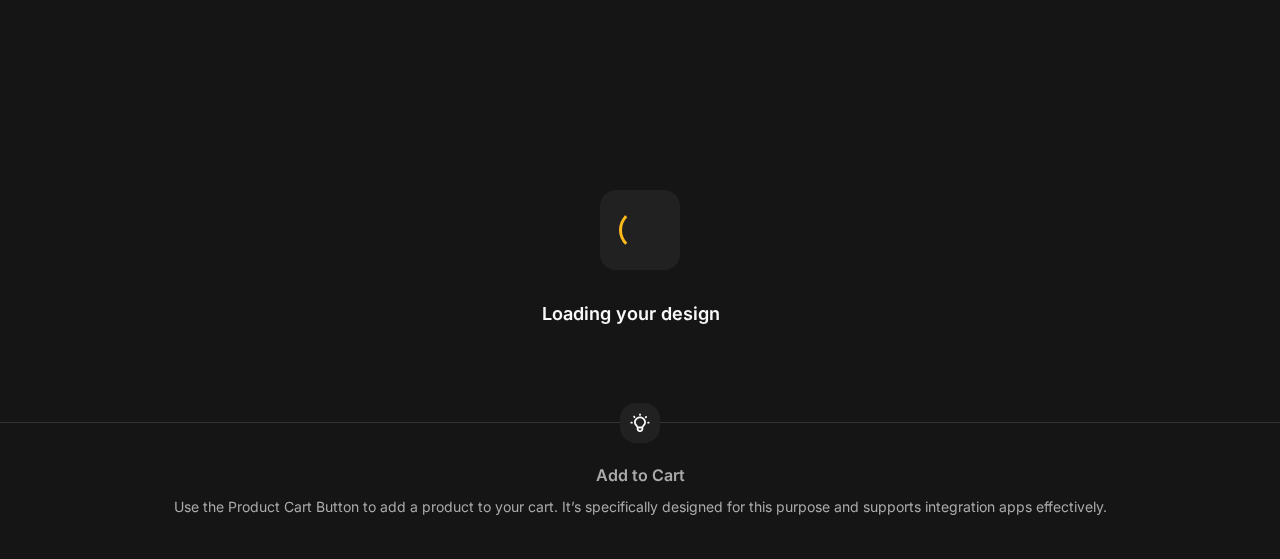 scroll, scrollTop: 0, scrollLeft: 0, axis: both 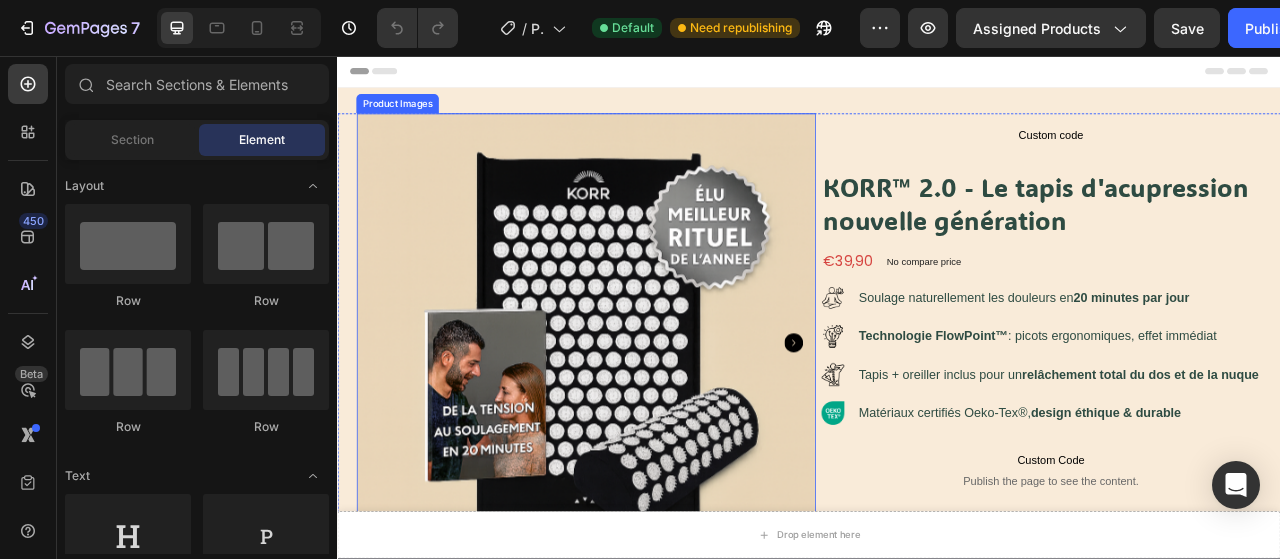 click at bounding box center [653, 421] 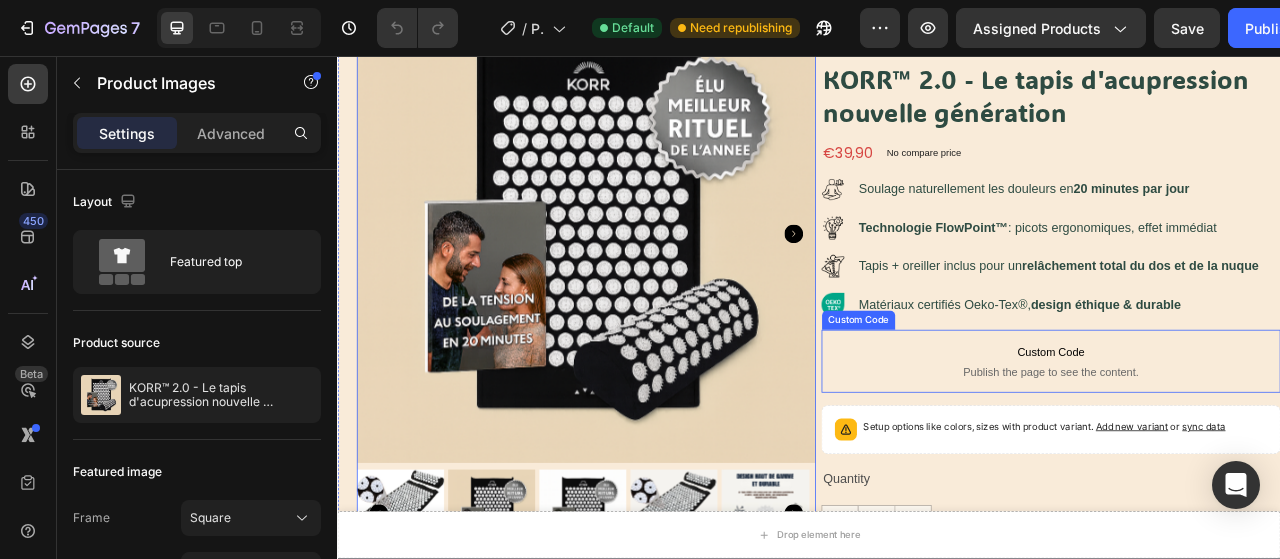 scroll, scrollTop: 0, scrollLeft: 0, axis: both 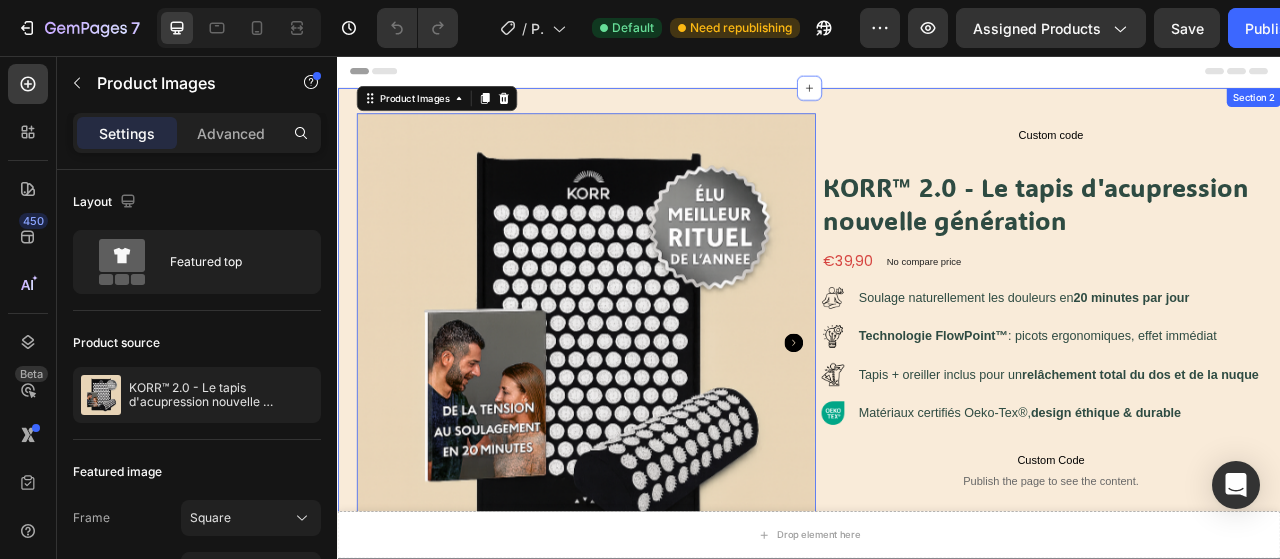 click on "Product Images   0
Custom code
Custom Code KORR™ 2.0 - Le tapis d'acupression nouvelle génération Product Title €39,90 Product Price Product Price No compare price Product Price Row Image Soulage naturellement les douleurs en  20 minutes par jour Text Block Image Technologie FlowPoint™  : picots ergonomiques, effet immédiat  Text Block Image Tapis + oreiller inclus pour un  relâchement total du dos et de la nuque Text Image Matériaux certifiés Oeko-Tex®,  design éthique & durable Text Advanced List
Custom Code
Publish the page to see the content.
Custom Code Setup options like colors, sizes with product variant.       Add new variant   or   sync data Product Variants & Swatches Quantity Text Block
1
Product Quantity
Out of stock Add to Cart Acheter maintenant Dynamic Checkout
American Express" at bounding box center (937, 746) 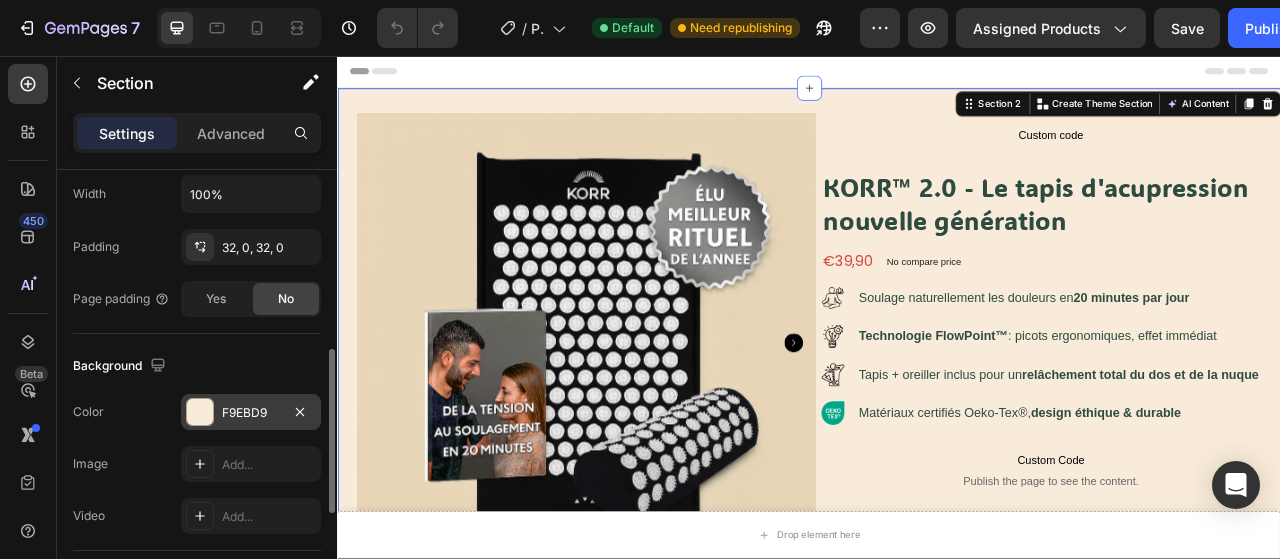 scroll, scrollTop: 487, scrollLeft: 0, axis: vertical 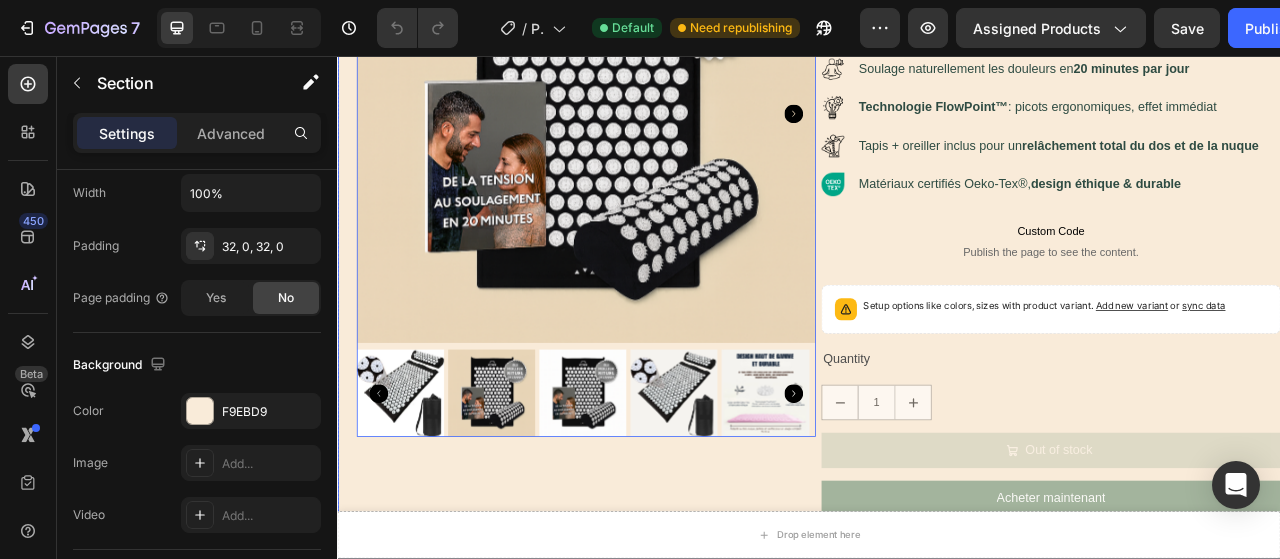 click at bounding box center [416, 485] 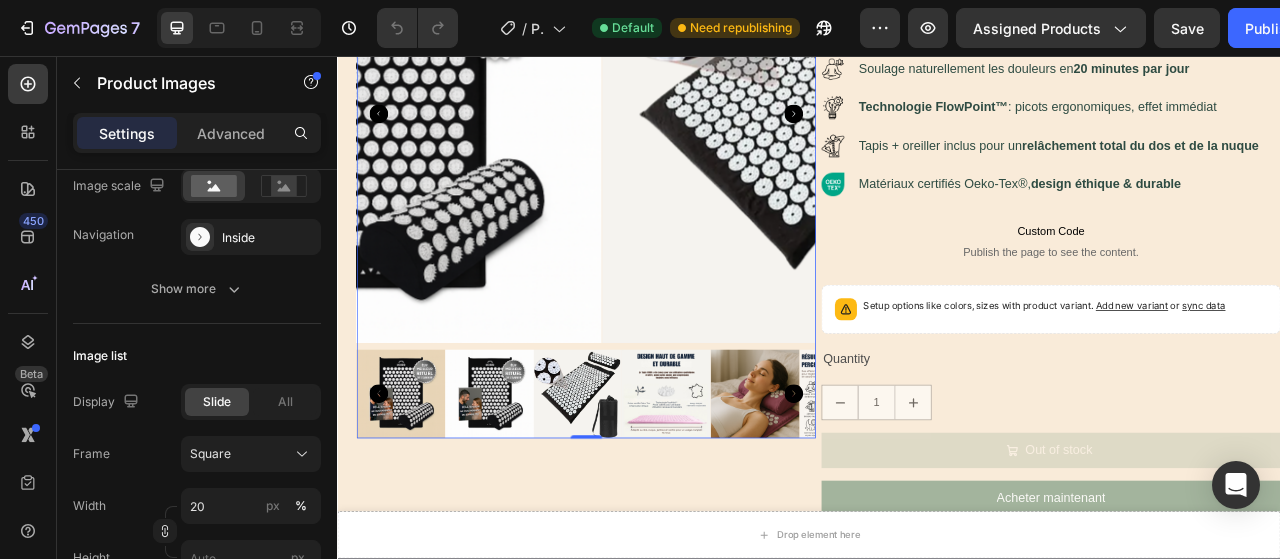 scroll, scrollTop: 0, scrollLeft: 0, axis: both 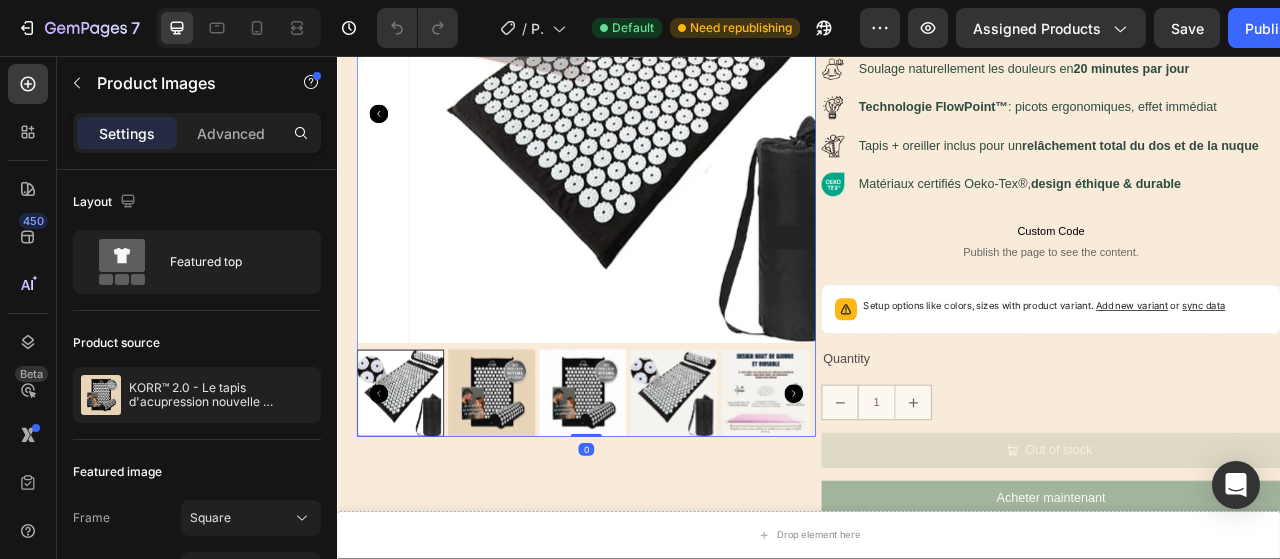 click at bounding box center (648, 485) 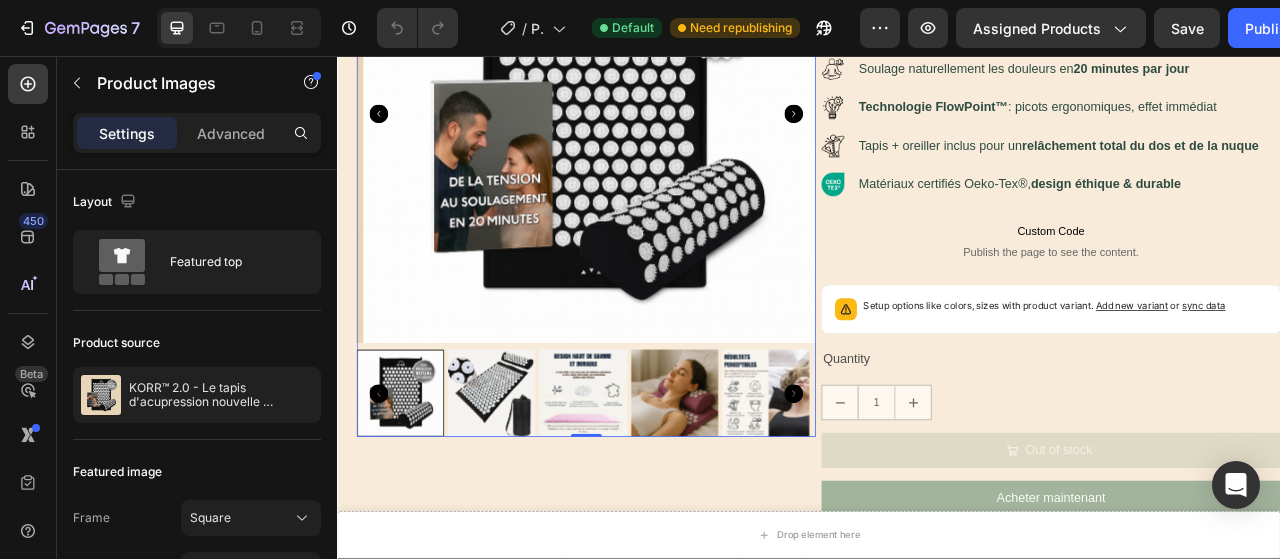 click at bounding box center [648, 485] 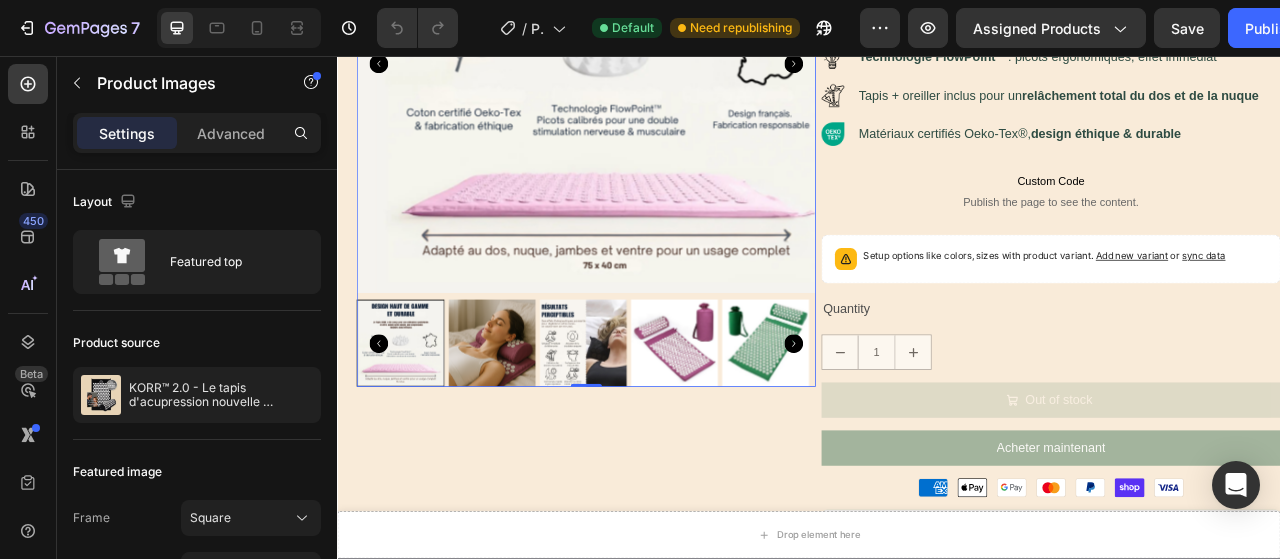 scroll, scrollTop: 356, scrollLeft: 0, axis: vertical 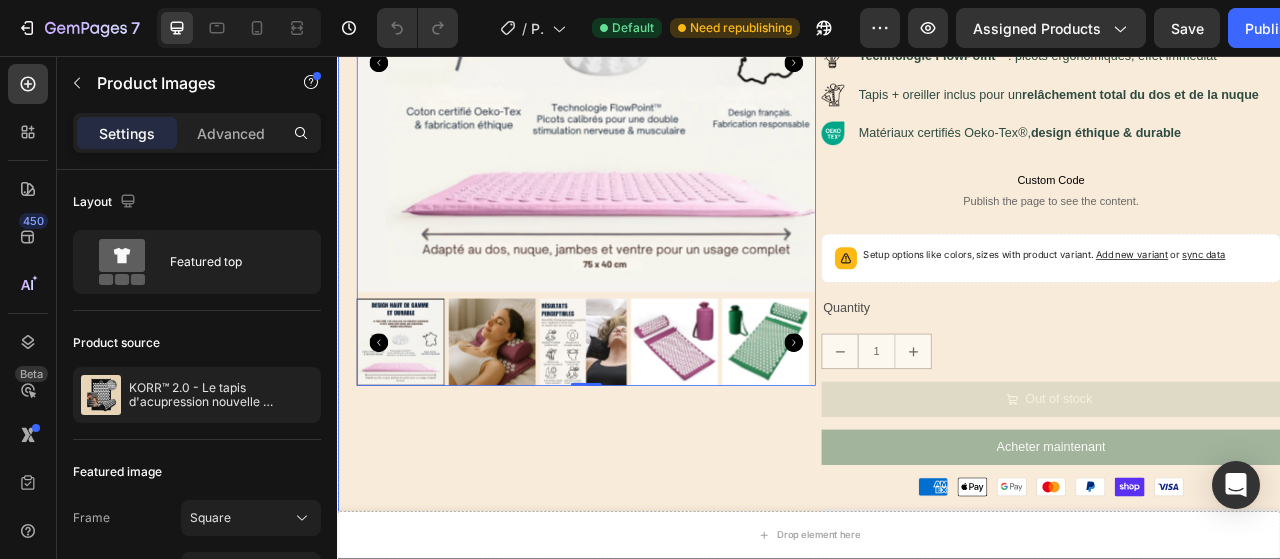 click on "Product Images   0" at bounding box center (629, 390) 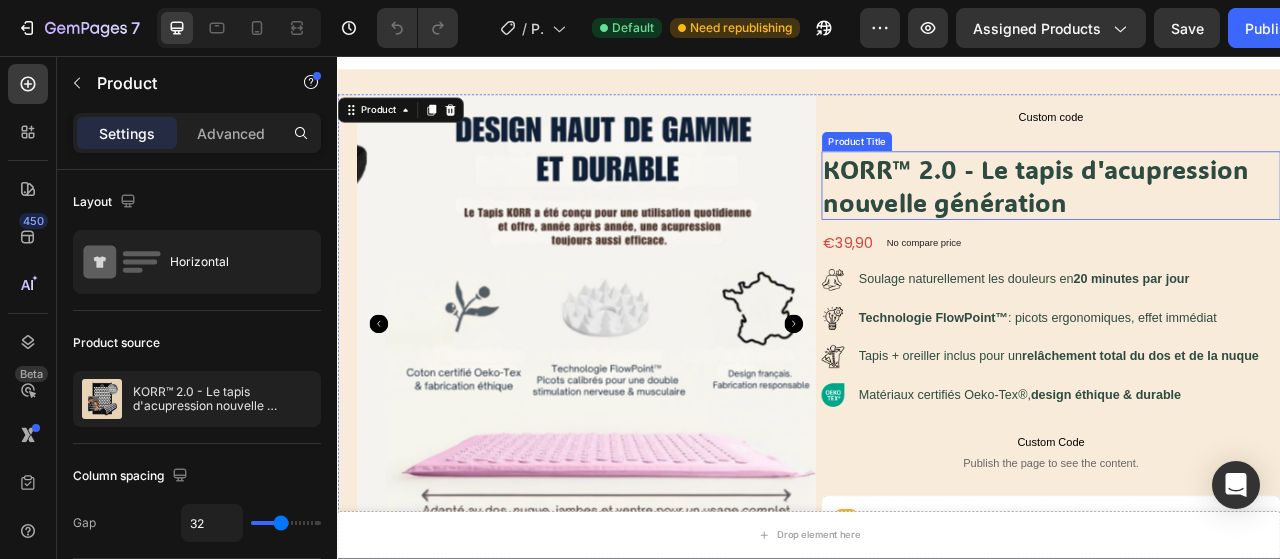 scroll, scrollTop: 0, scrollLeft: 0, axis: both 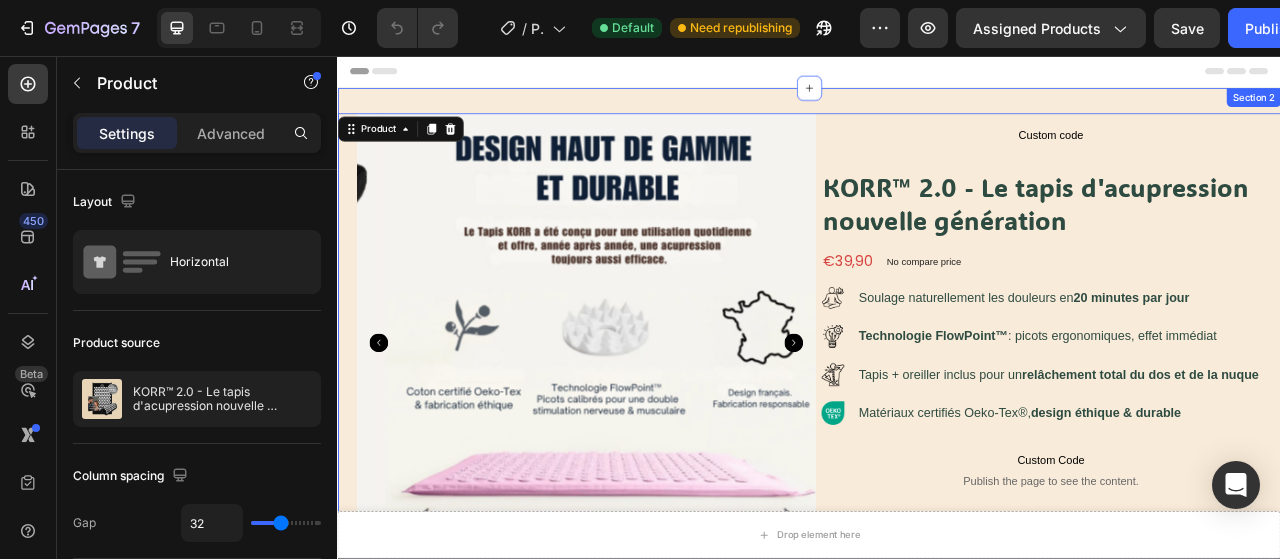 click on "Product Images
Custom code
Custom Code KORR™ 2.0 - Le tapis d'acupression nouvelle génération Product Title €39,90 Product Price Product Price No compare price Product Price Row Image Soulage naturellement les douleurs en  20 minutes par jour Text Block Image Technologie FlowPoint™  : picots ergonomiques, effet immédiat  Text Block Image Tapis + oreiller inclus pour un  relâchement total du dos et de la nuque Text Image Matériaux certifiés Oeko-Tex®,  design éthique & durable Text Advanced List
Custom Code
Publish the page to see the content.
Custom Code Setup options like colors, sizes with product variant.       Add new variant   or   sync data Product Variants & Swatches Quantity Text Block
1
Product Quantity
Out of stock Add to Cart Acheter maintenant Dynamic Checkout
American Express
Visa" at bounding box center [937, 746] 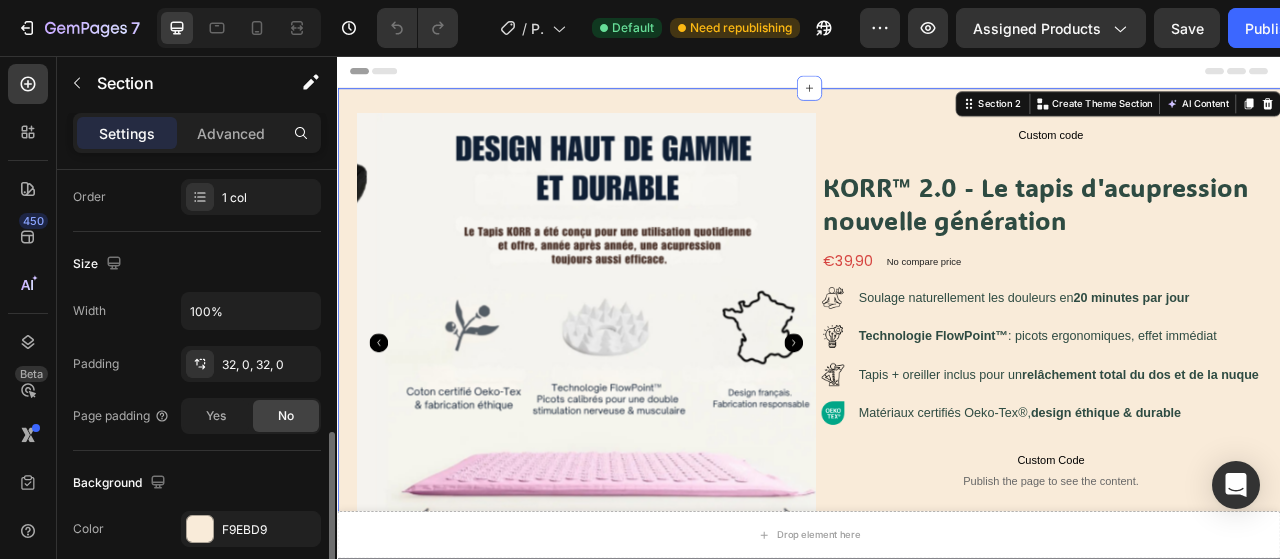scroll, scrollTop: 480, scrollLeft: 0, axis: vertical 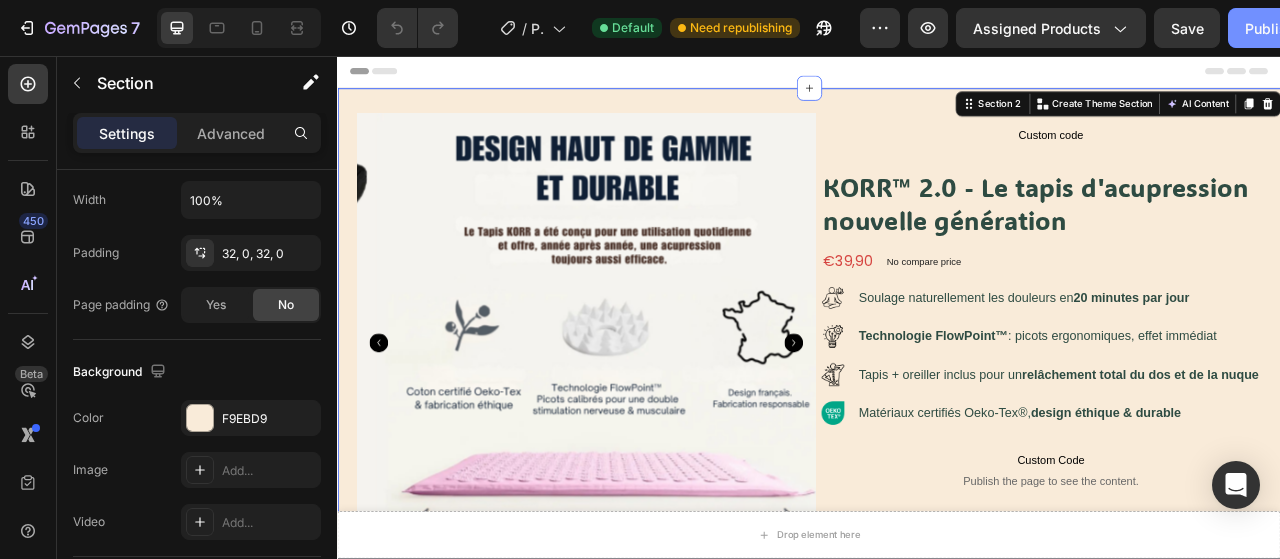 click on "Publish" at bounding box center [1270, 28] 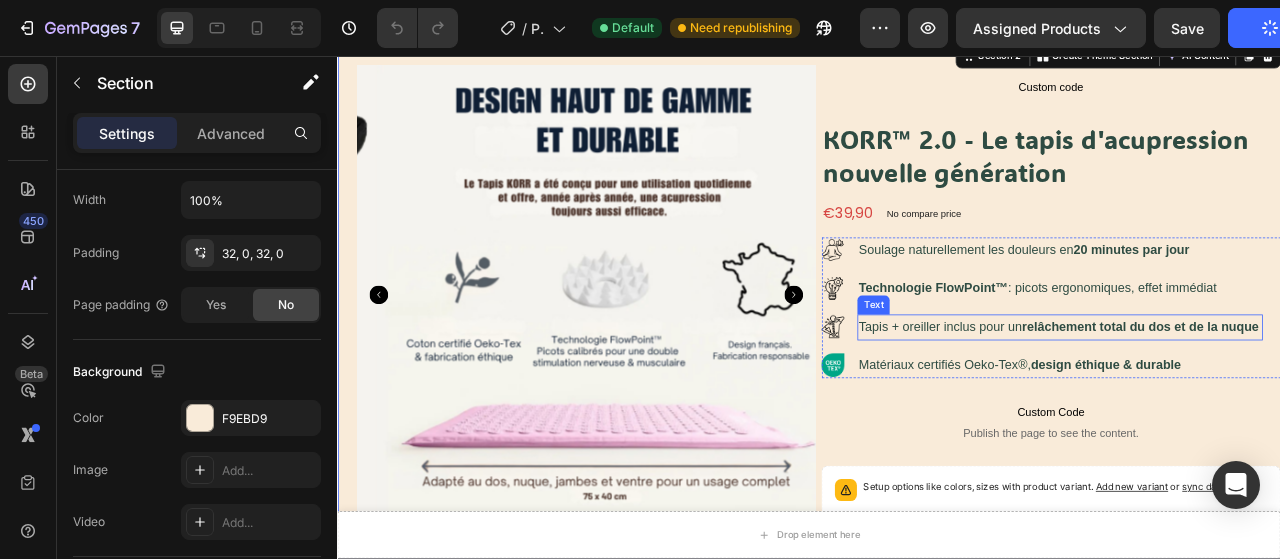 scroll, scrollTop: 0, scrollLeft: 0, axis: both 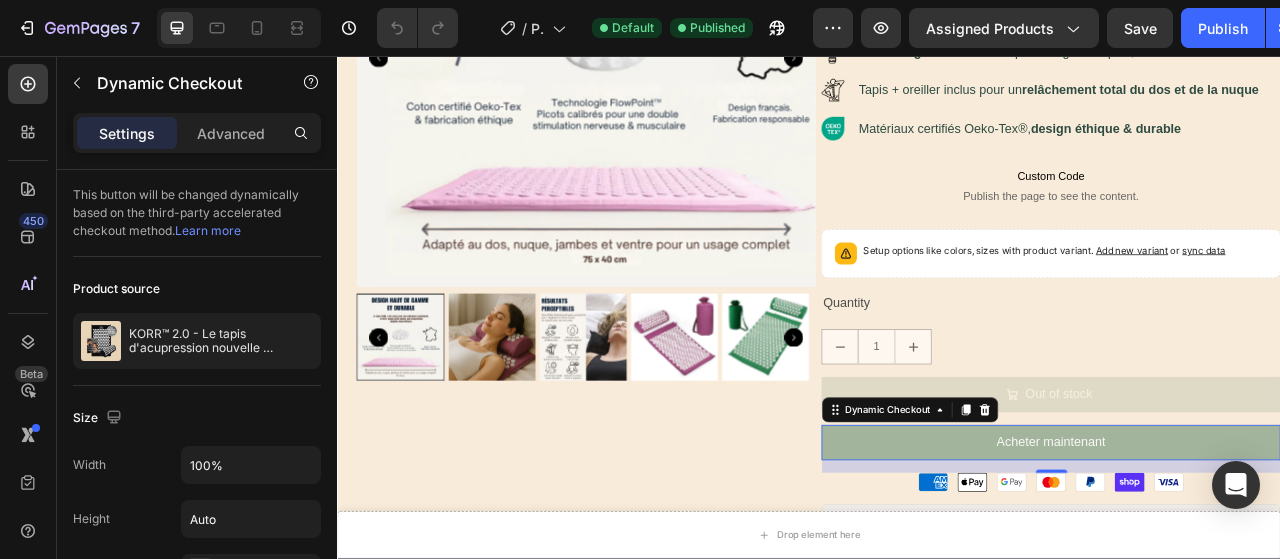 drag, startPoint x: 260, startPoint y: 139, endPoint x: 223, endPoint y: 153, distance: 39.56008 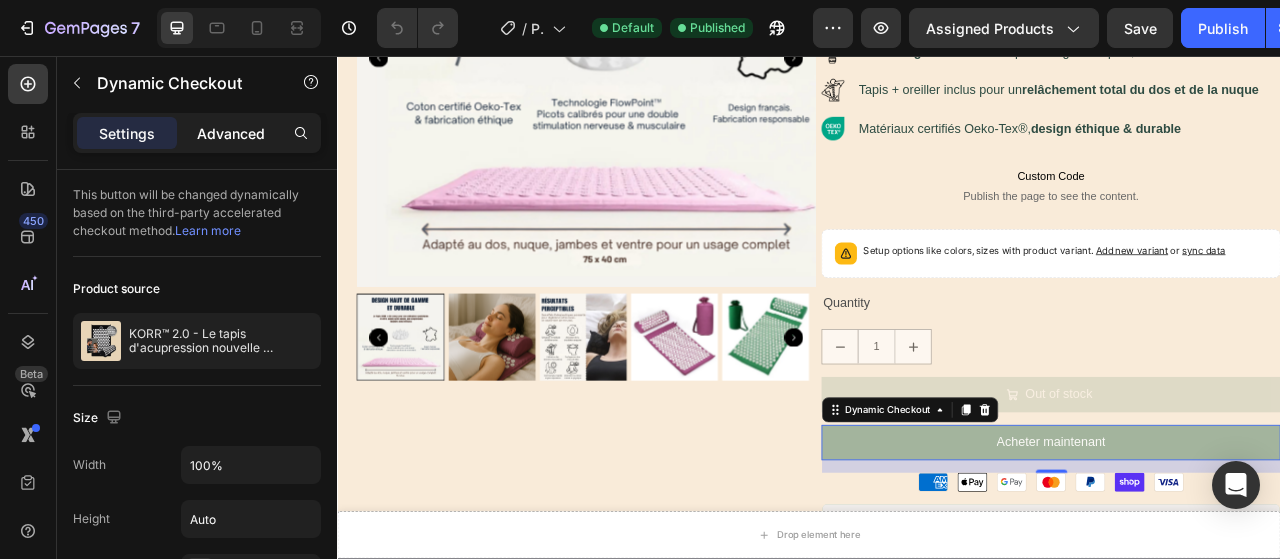 click on "Advanced" 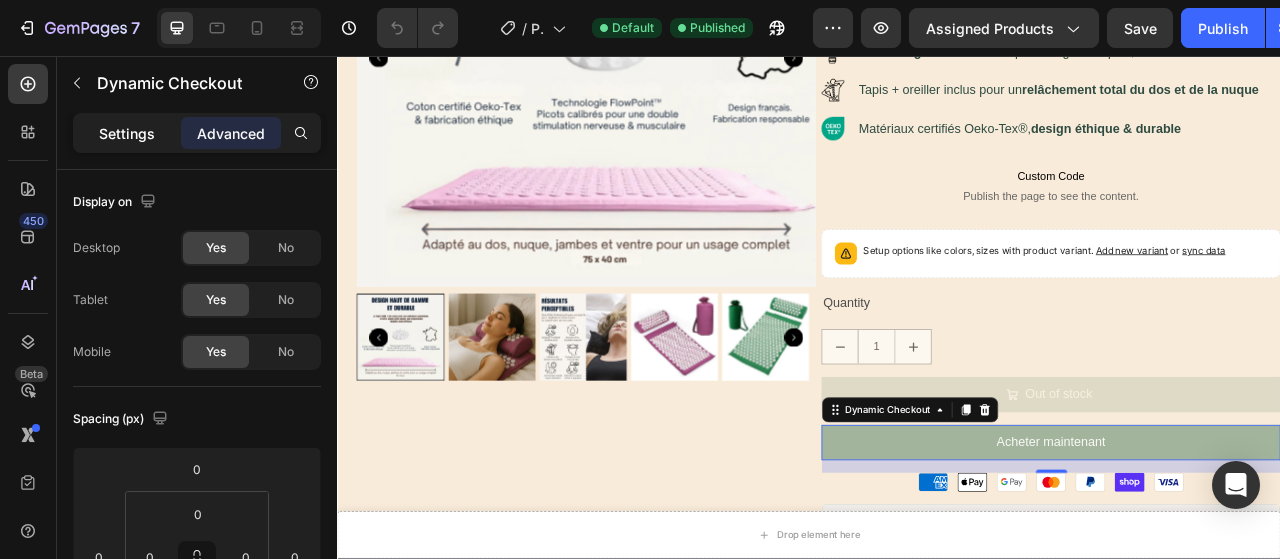 click on "Settings" at bounding box center [127, 133] 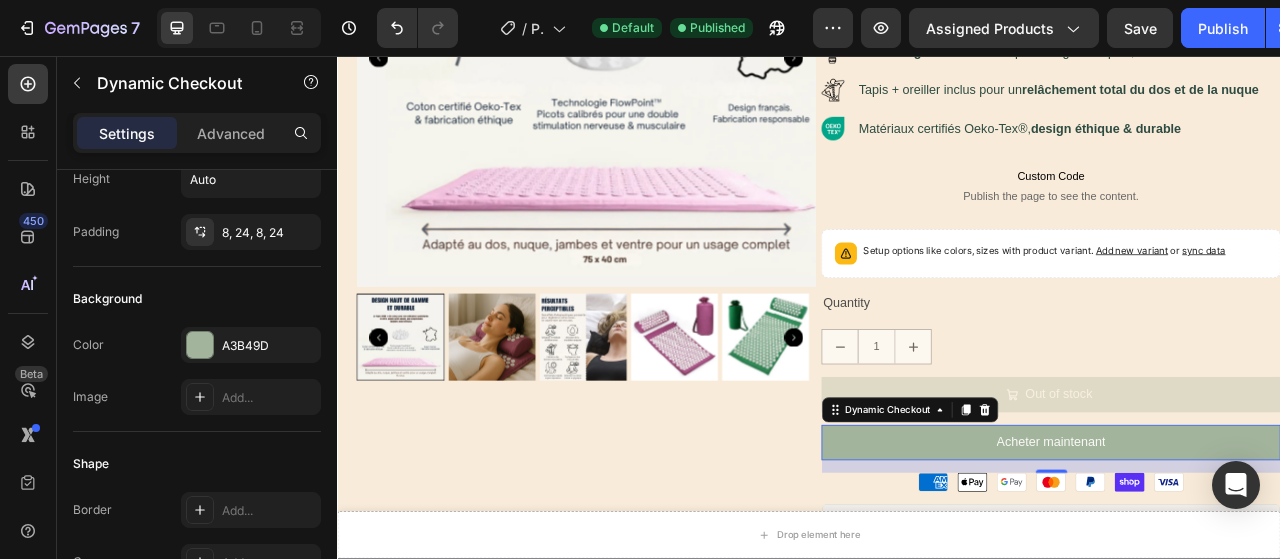 scroll, scrollTop: 0, scrollLeft: 0, axis: both 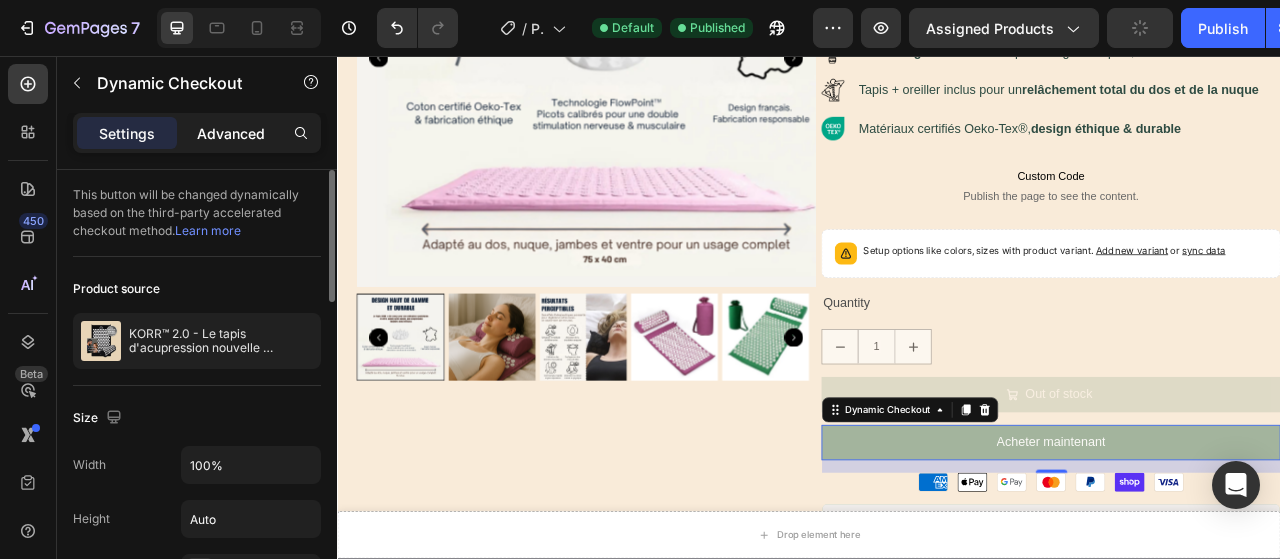 click on "Advanced" at bounding box center [231, 133] 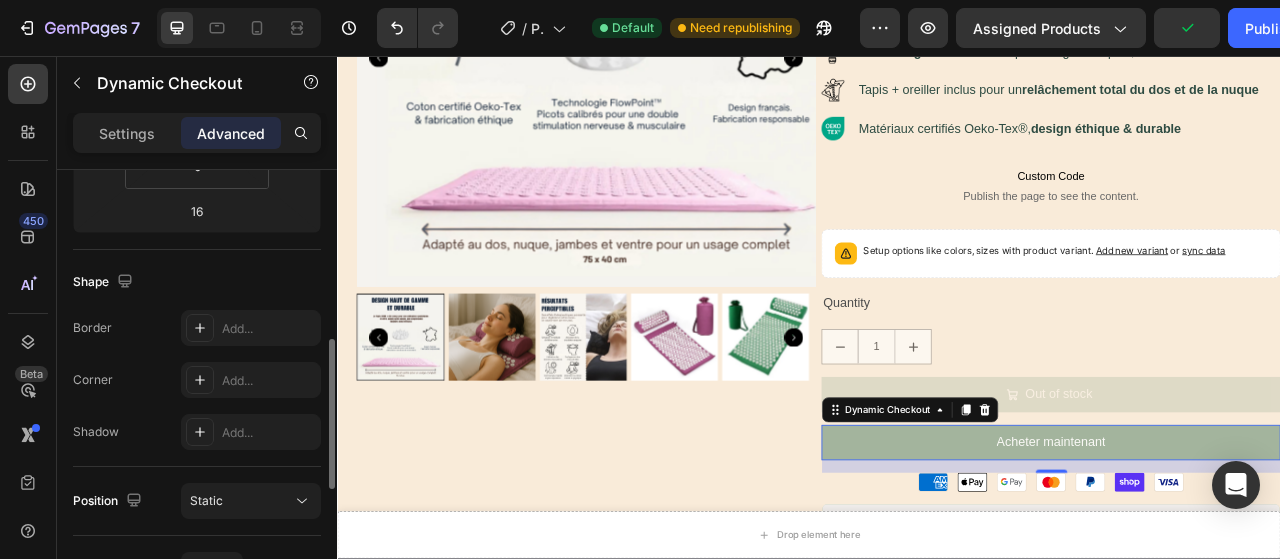 scroll, scrollTop: 453, scrollLeft: 0, axis: vertical 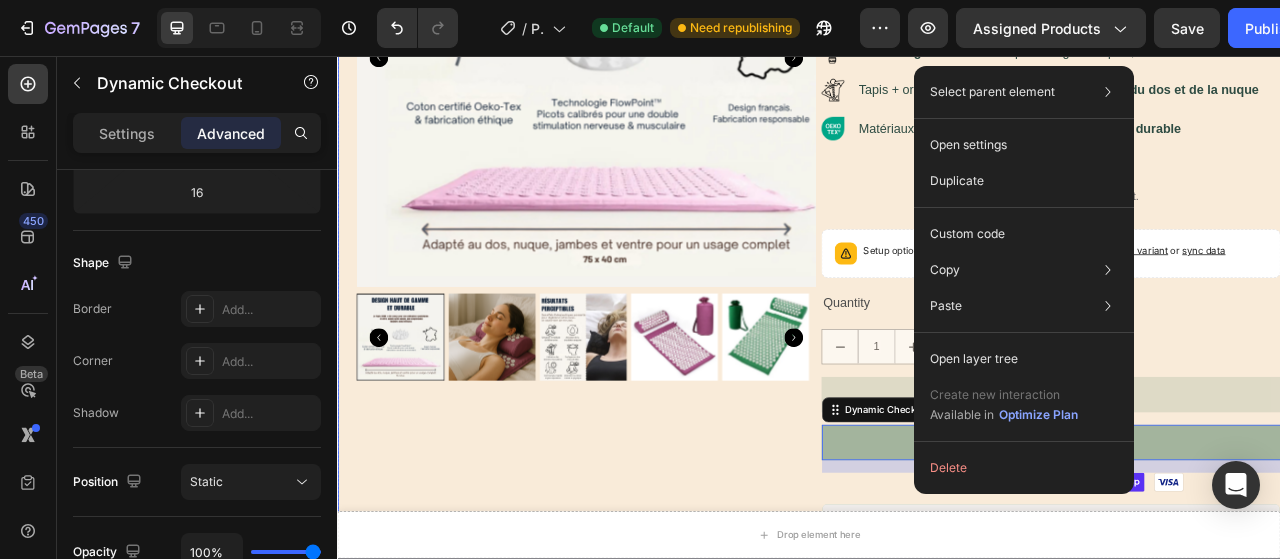click on "Product Images" at bounding box center [629, 384] 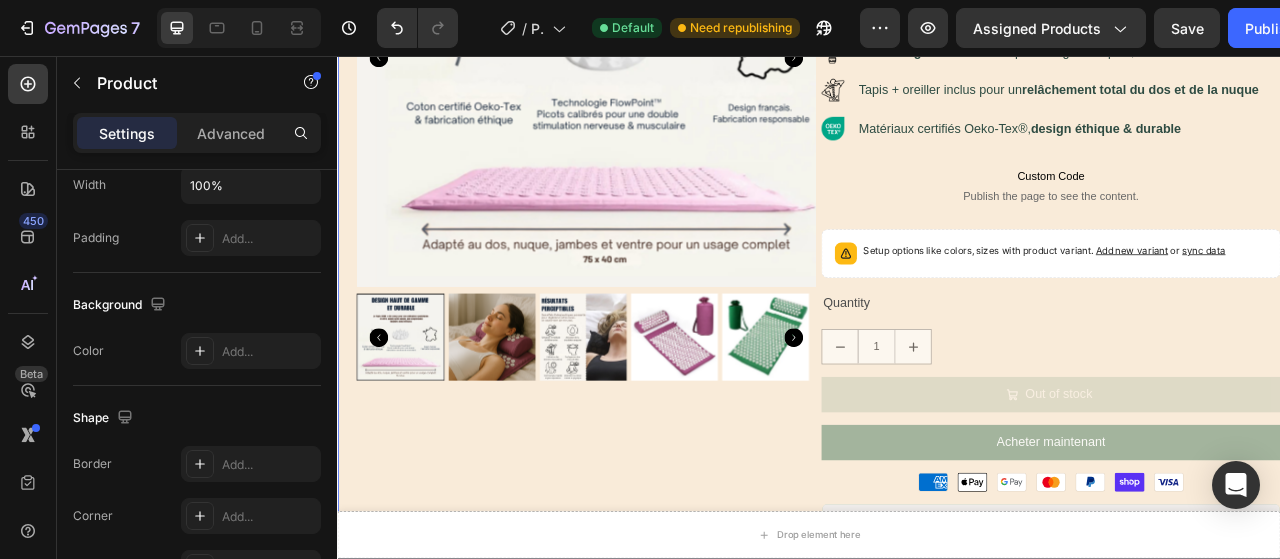 scroll, scrollTop: 0, scrollLeft: 0, axis: both 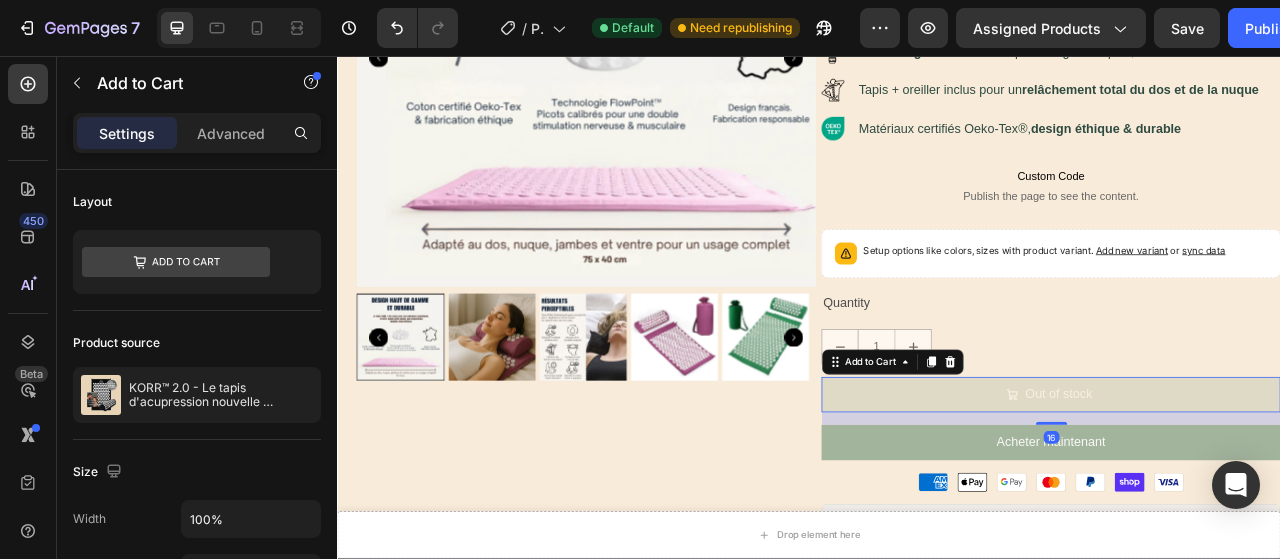 click on "Out of stock" at bounding box center [1245, 487] 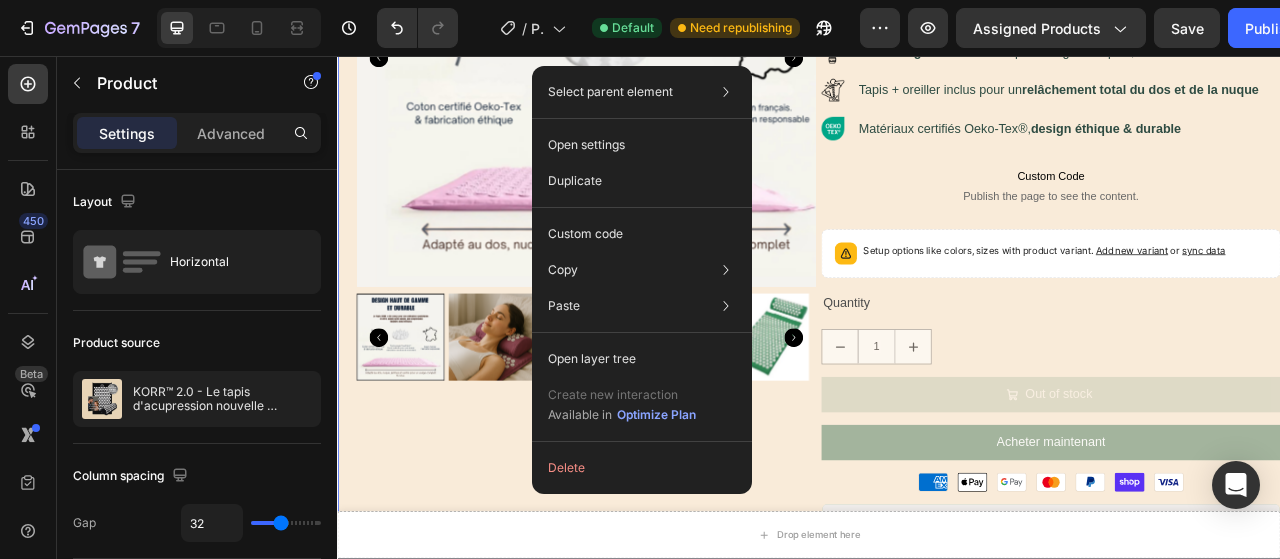 click on "Product Images" at bounding box center (629, 384) 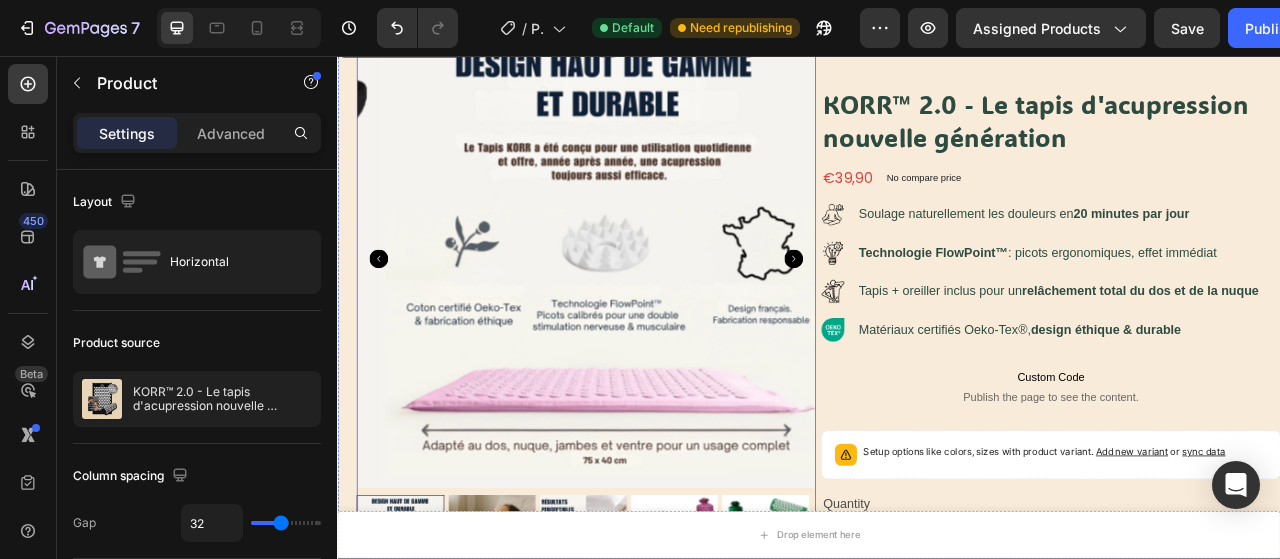 scroll, scrollTop: 76, scrollLeft: 0, axis: vertical 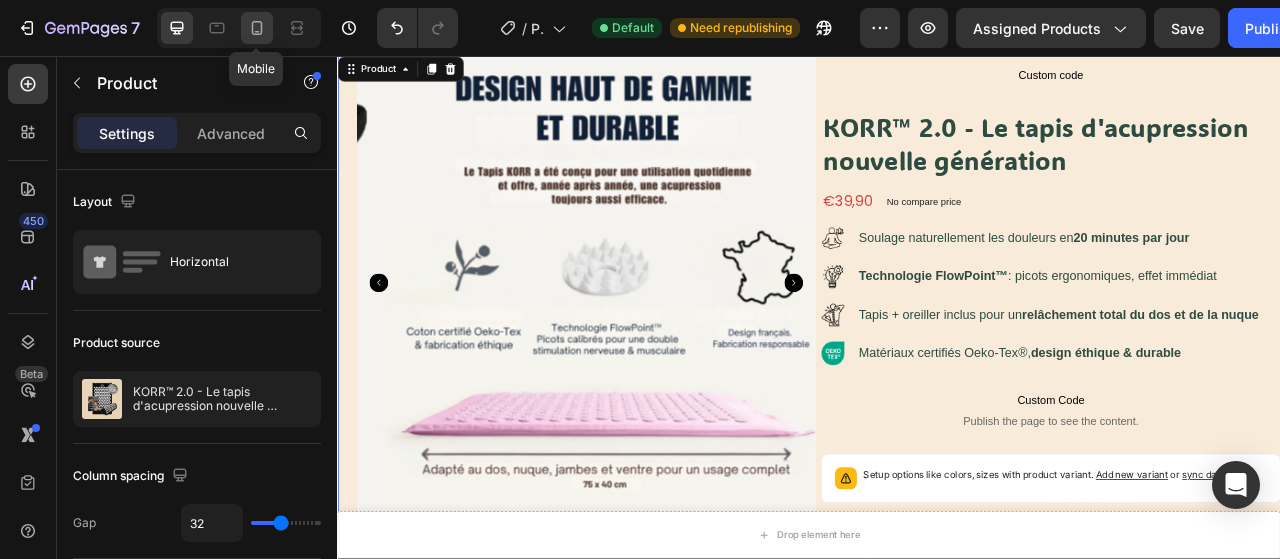 click 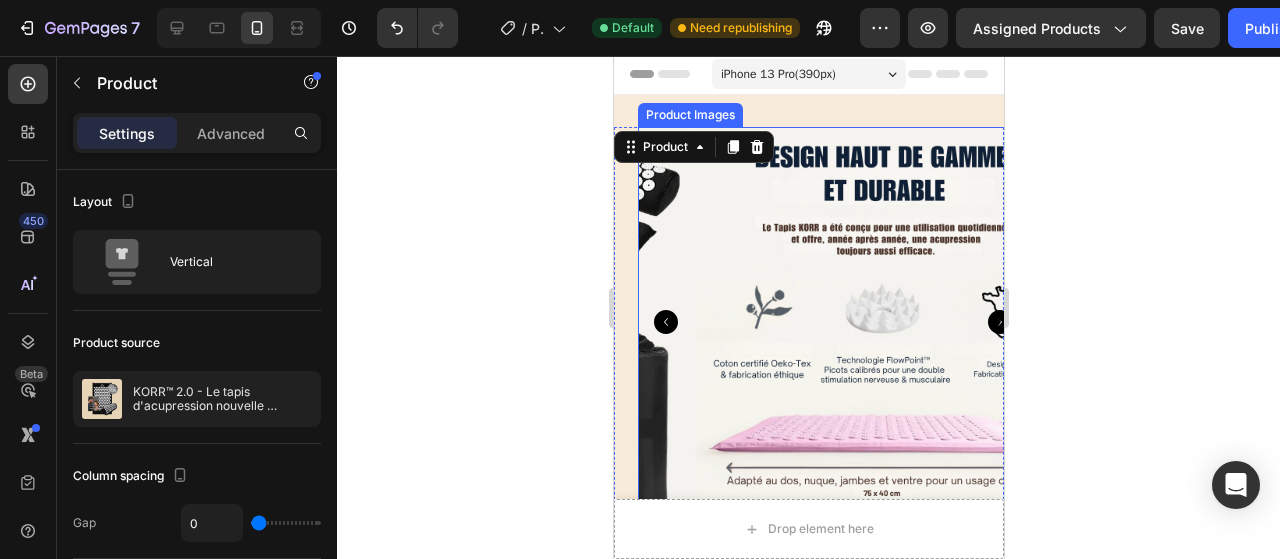 scroll, scrollTop: 62, scrollLeft: 0, axis: vertical 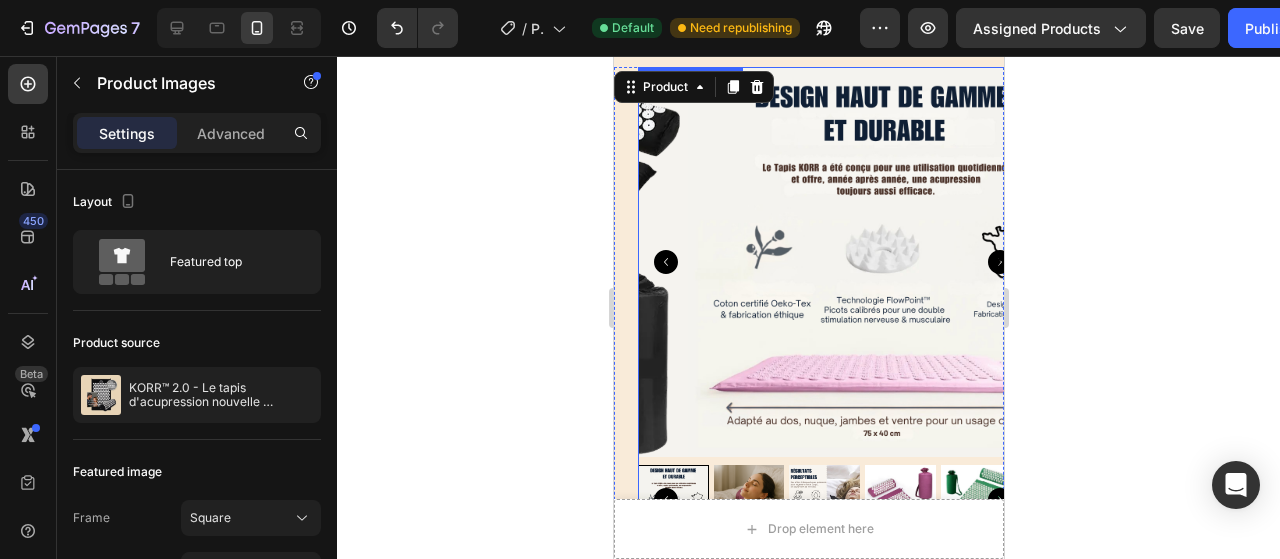 click at bounding box center [882, 262] 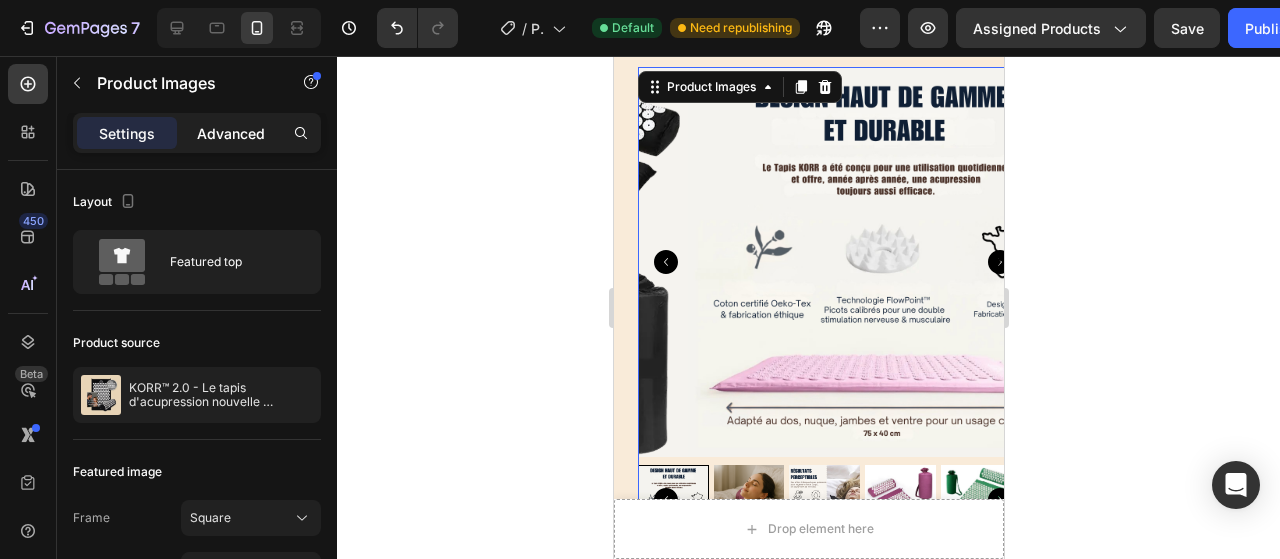 click on "Advanced" at bounding box center (231, 133) 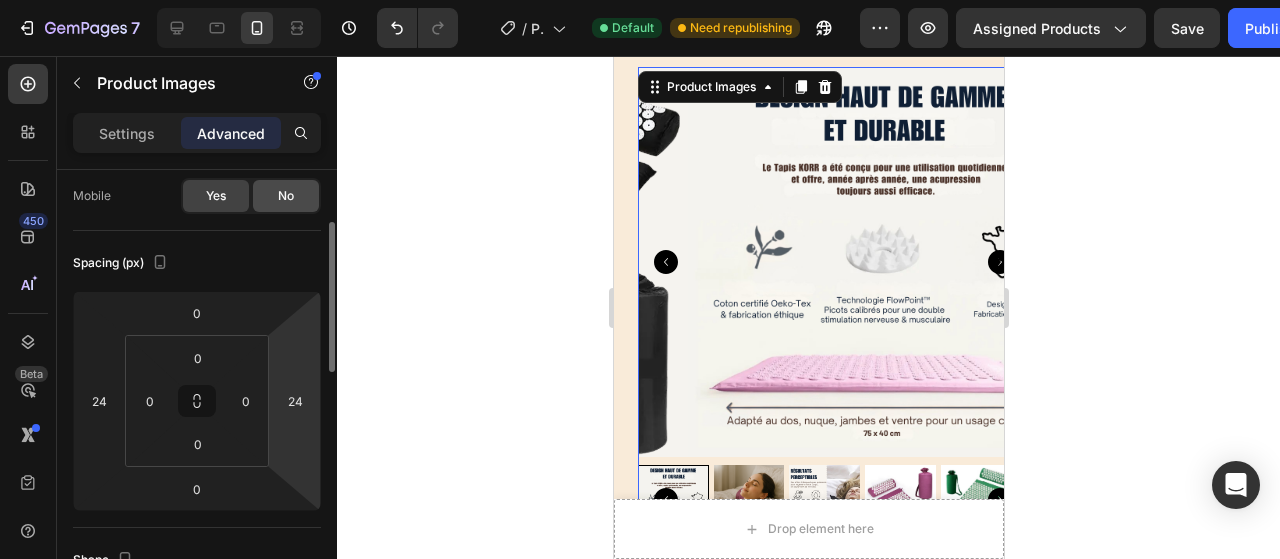 scroll, scrollTop: 156, scrollLeft: 0, axis: vertical 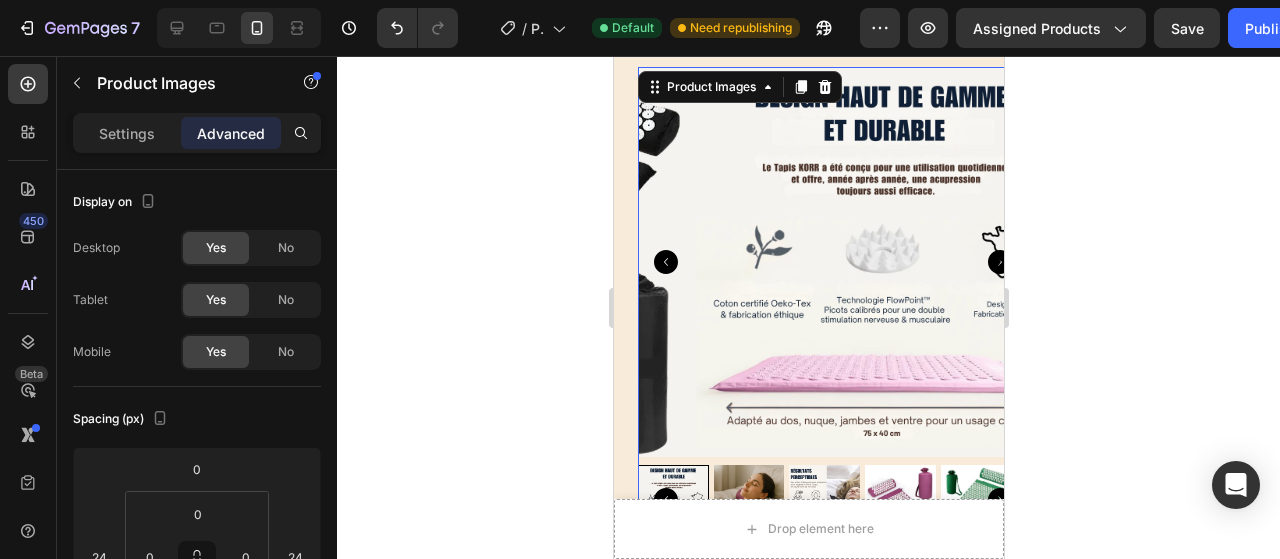 click at bounding box center [882, 262] 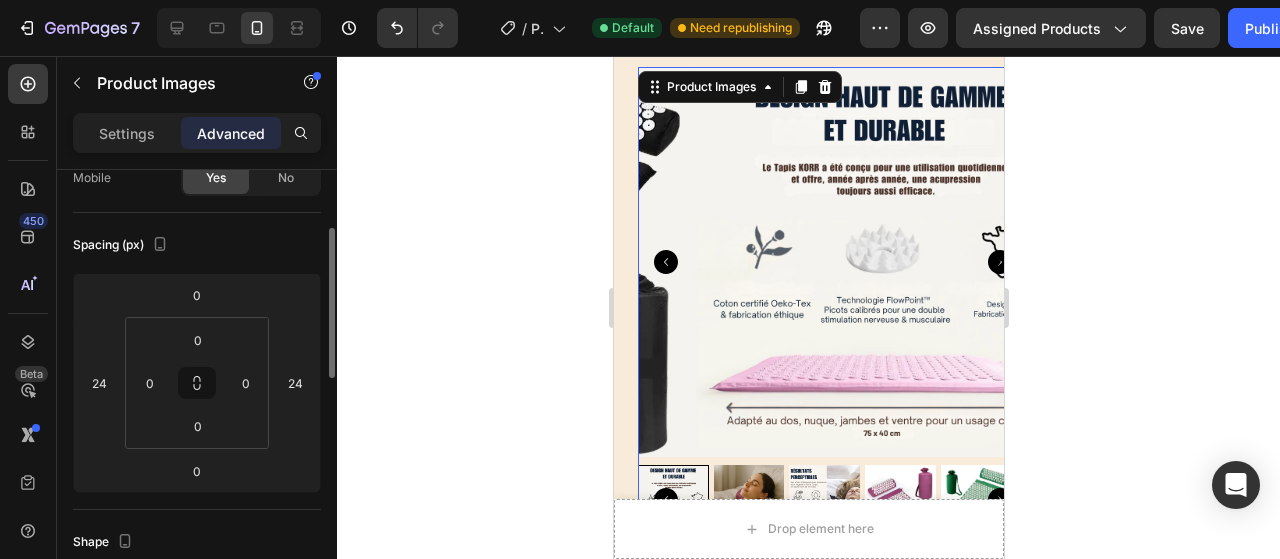 scroll, scrollTop: 174, scrollLeft: 0, axis: vertical 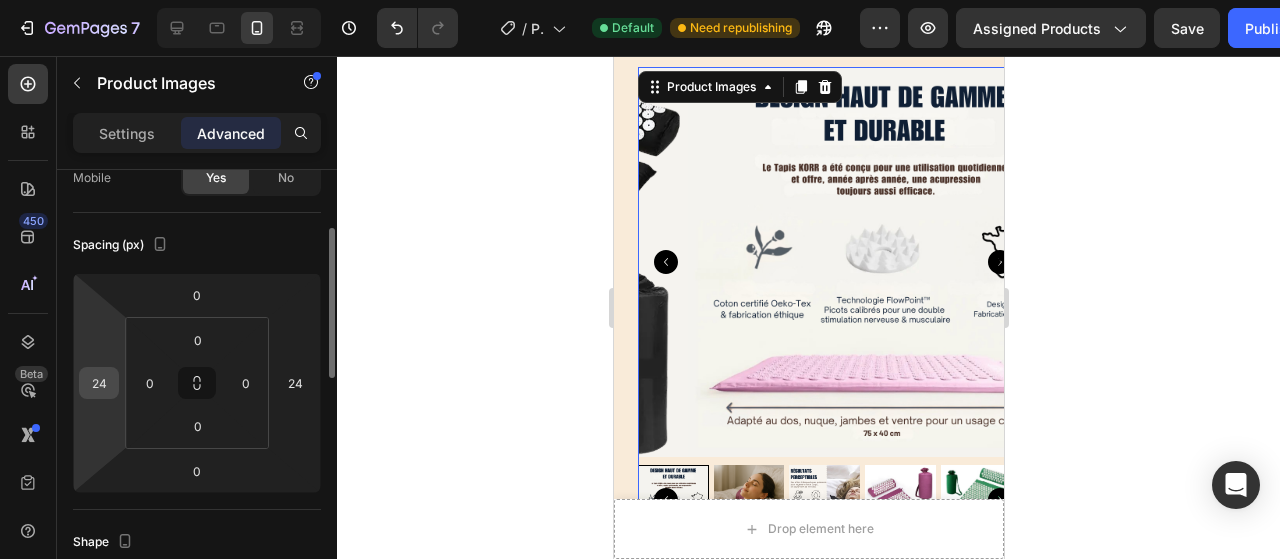 click on "24" at bounding box center (99, 383) 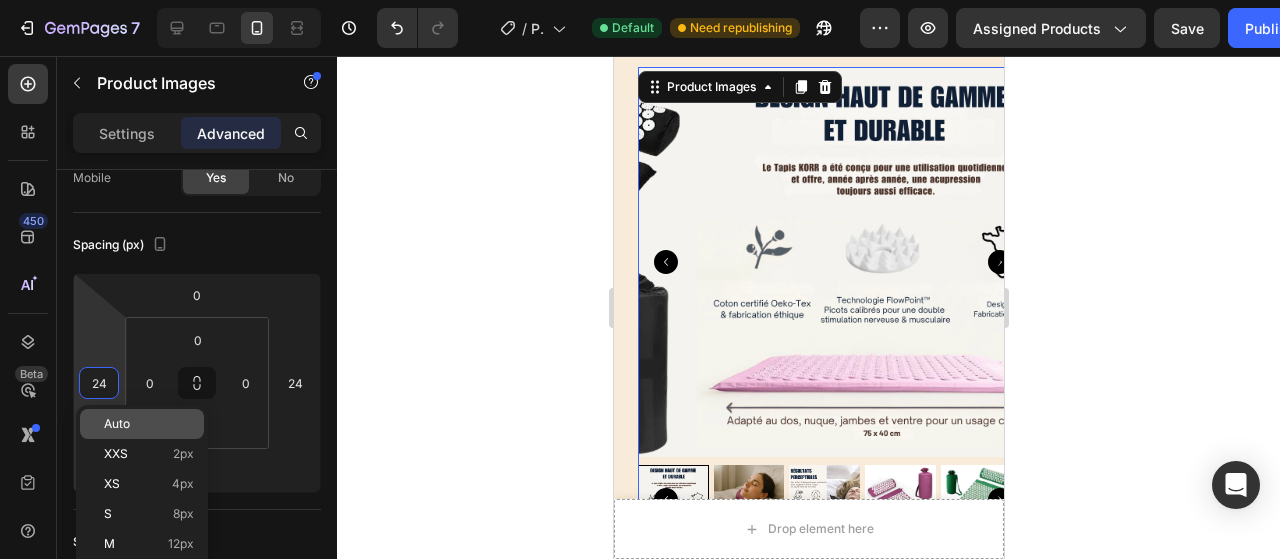 click on "Auto" at bounding box center (149, 424) 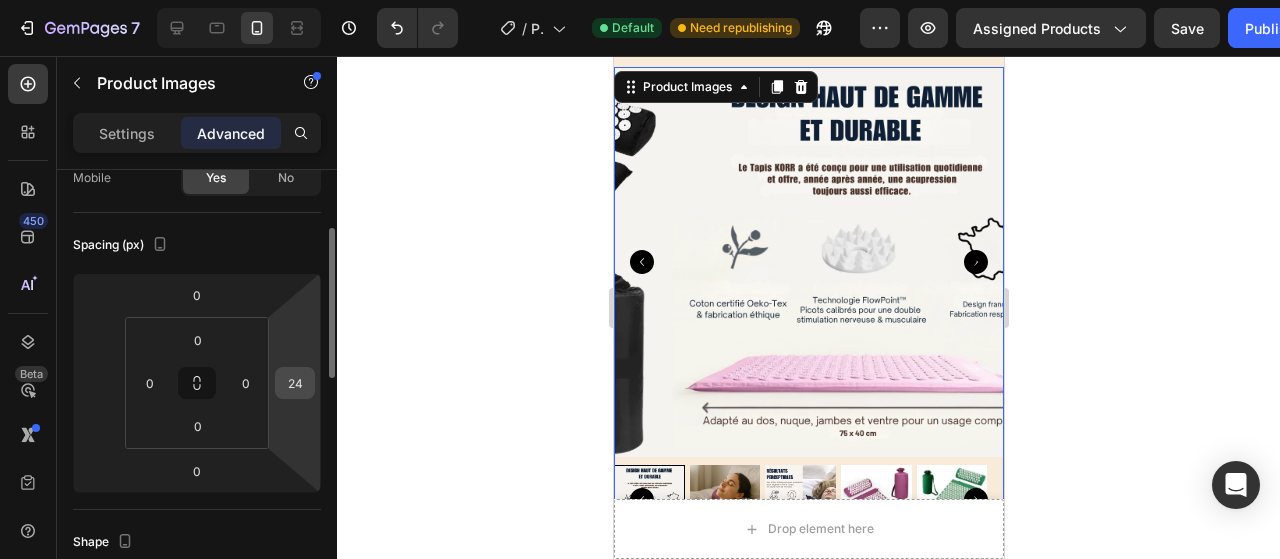 click on "24" at bounding box center (295, 383) 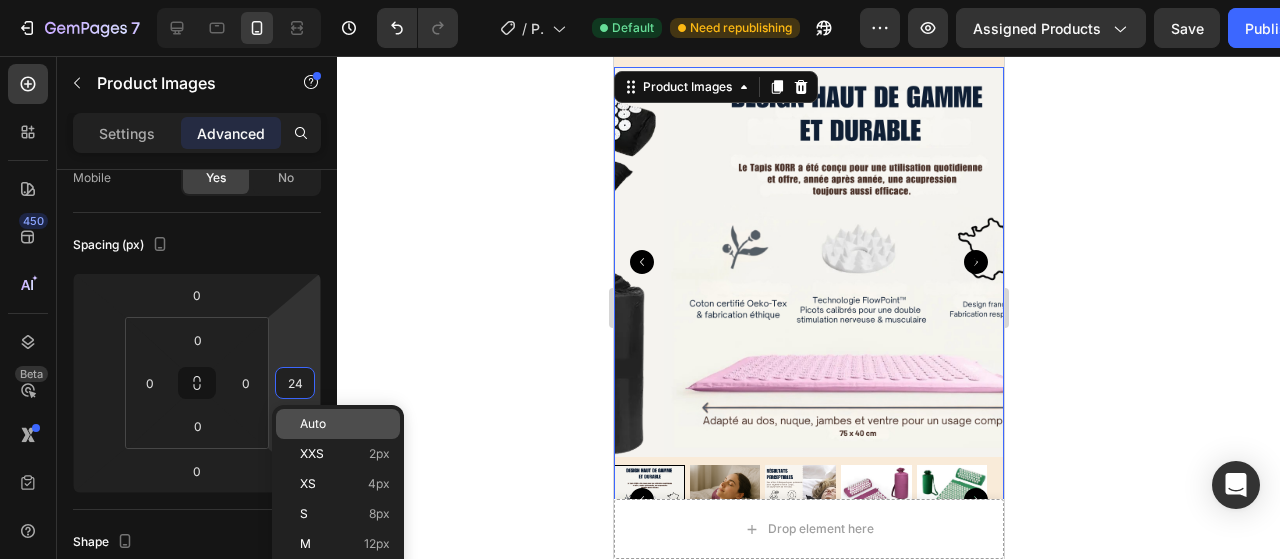 click on "Auto" 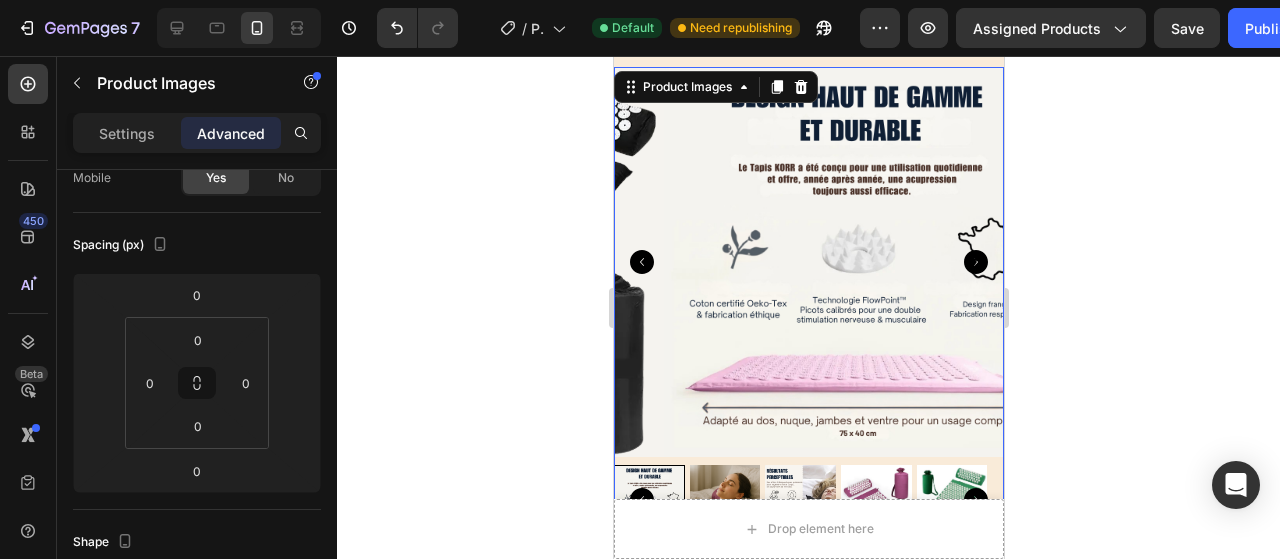 click 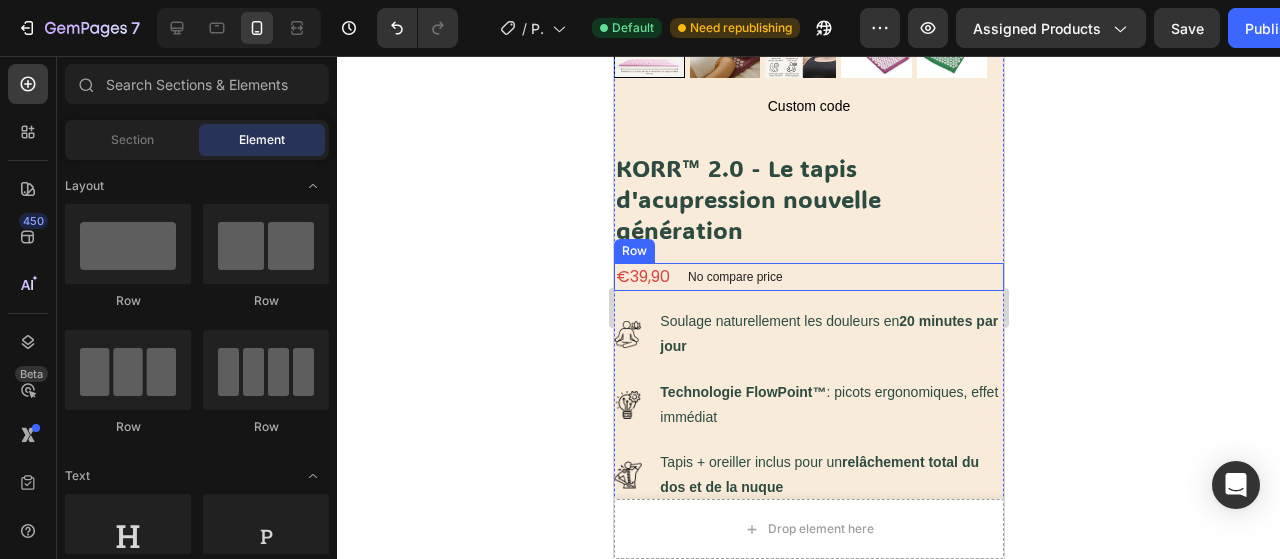 scroll, scrollTop: 536, scrollLeft: 0, axis: vertical 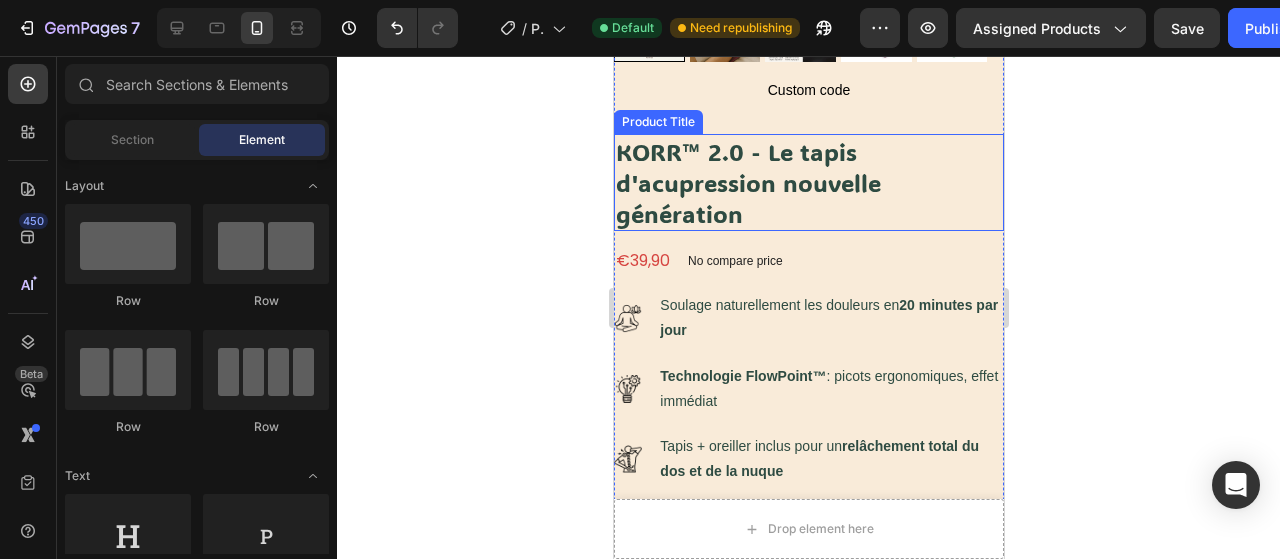 click on "KORR™ 2.0 - Le tapis d'acupression nouvelle génération" at bounding box center (808, 183) 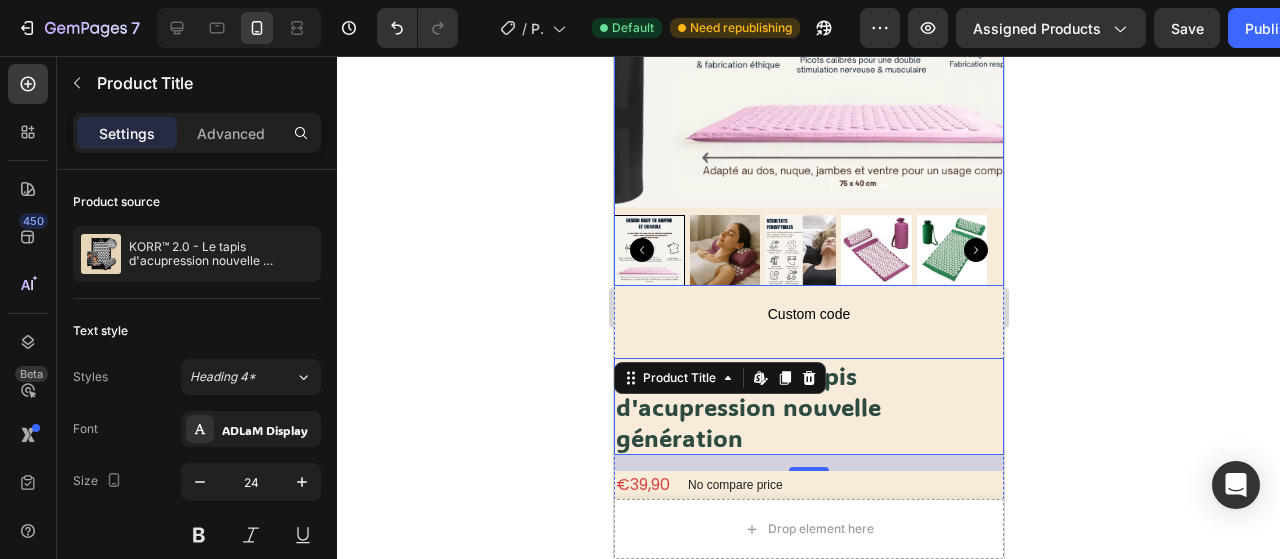 scroll, scrollTop: 313, scrollLeft: 0, axis: vertical 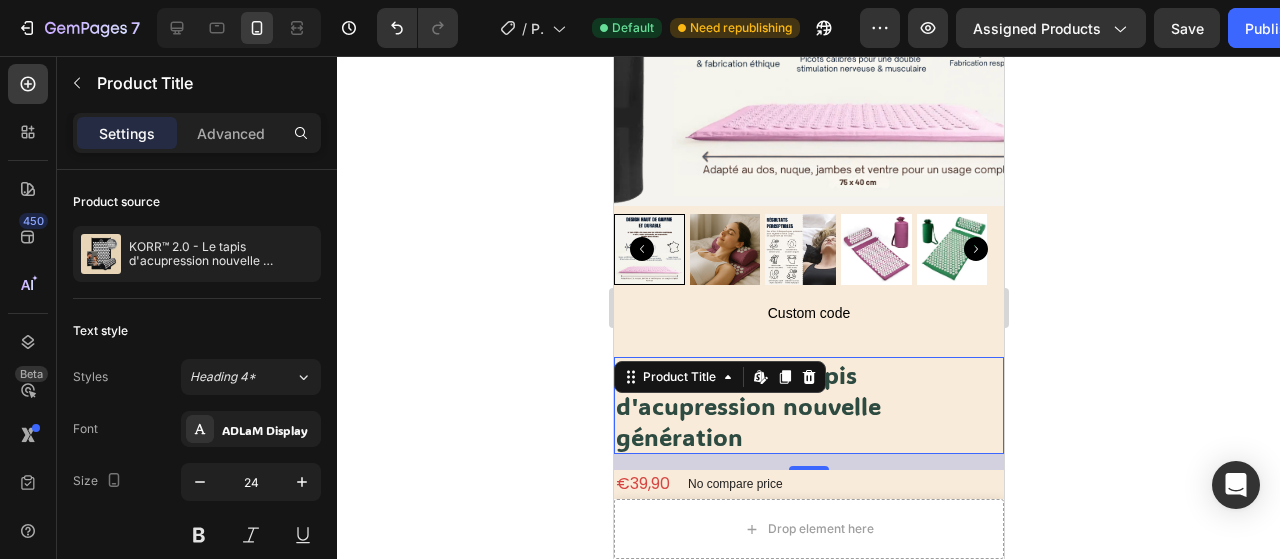 click on "KORR™ 2.0 - Le tapis d'acupression nouvelle génération" at bounding box center [808, 406] 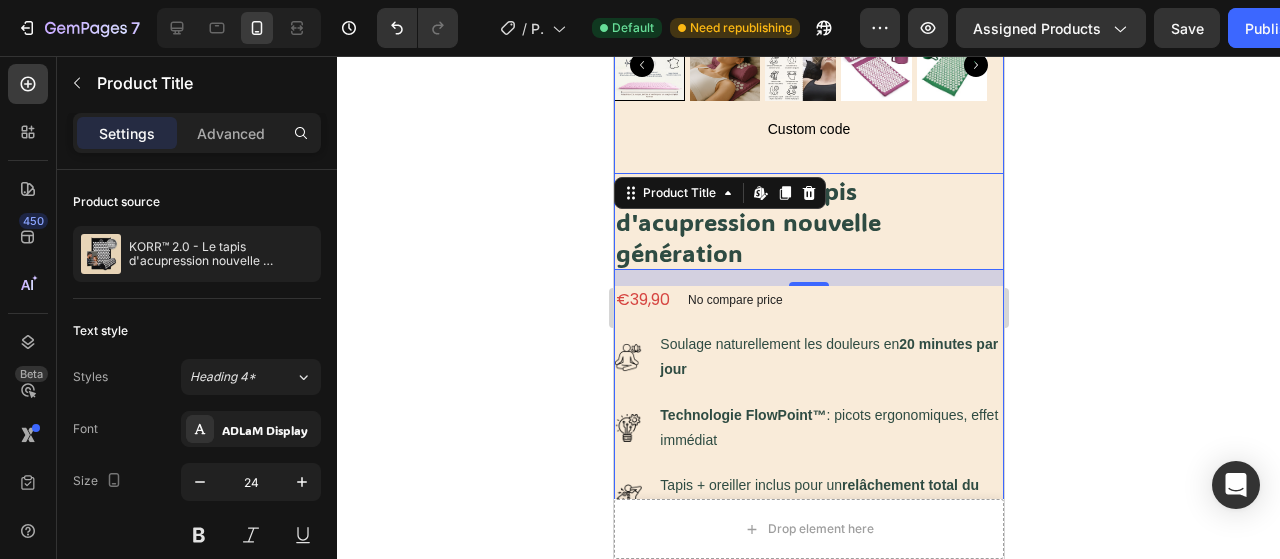 scroll, scrollTop: 671, scrollLeft: 0, axis: vertical 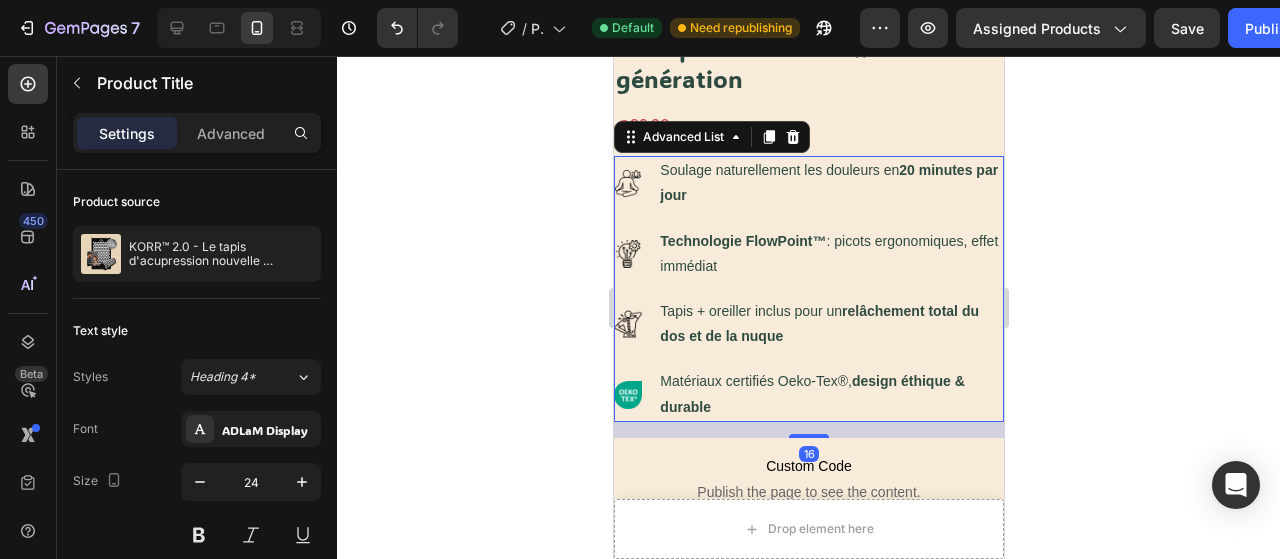 click on "Image Soulage naturellement les douleurs en  20 minutes par jour Text Block" at bounding box center (808, 183) 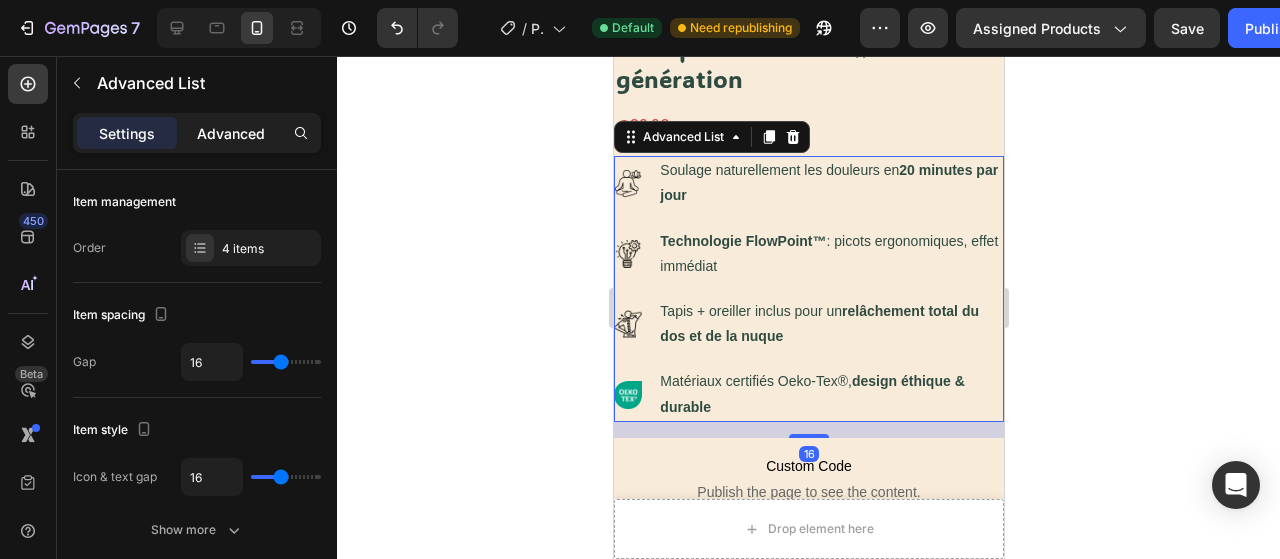 click on "Advanced" 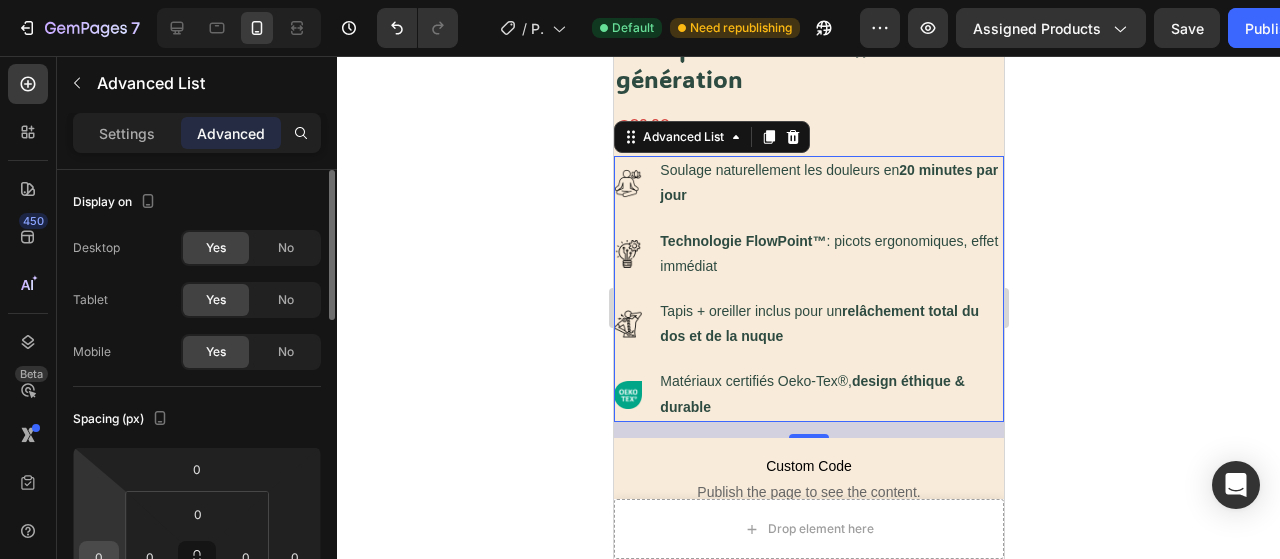 click on "0" at bounding box center [99, 557] 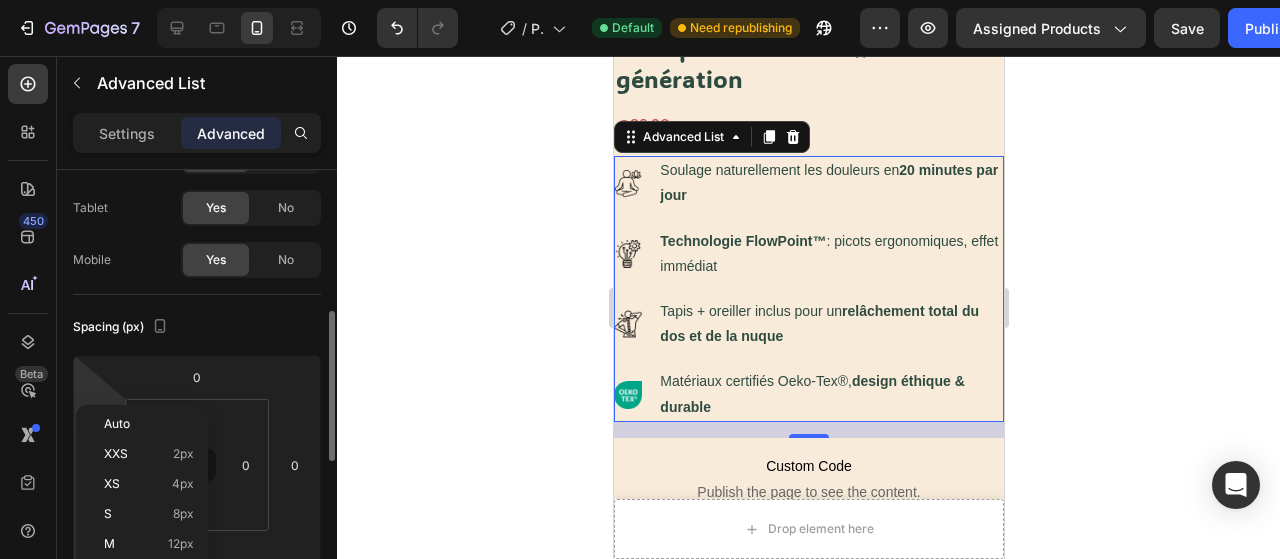 scroll, scrollTop: 175, scrollLeft: 0, axis: vertical 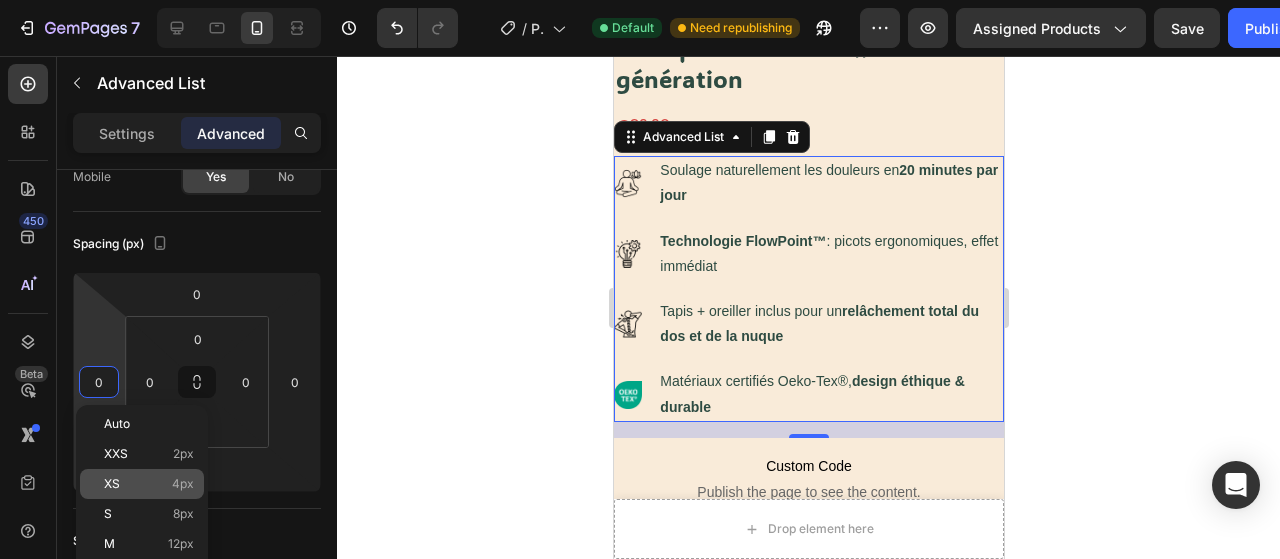 click on "XS 4px" 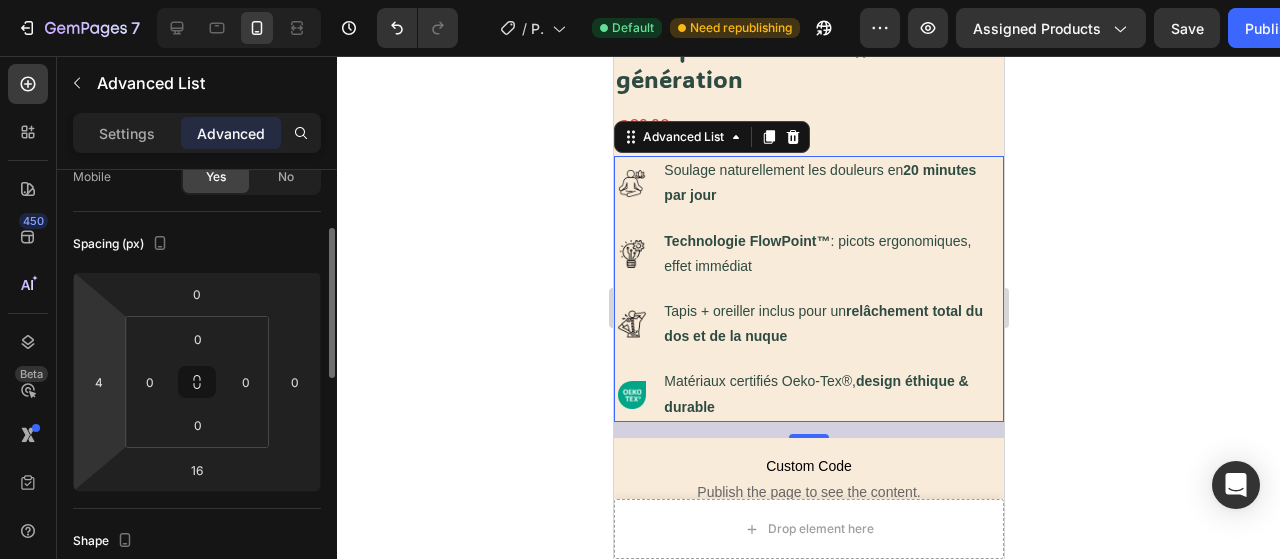 click on "7  Version history  /  Product Page ORU - May 30, 15:11:33 Default Need republishing Preview Assigned Products  Save   Publish  450 Beta Sections(18) Elements(84) Section Element Hero Section Product Detail Brands Trusted Badges Guarantee Product Breakdown How to use Testimonials Compare Bundle FAQs Social Proof Brand Story Product List Collection Blog List Contact Sticky Add to Cart Custom Footer Browse Library 450 Layout
Row
Row
Row
Row Text
Heading
Text Block Button
Button
Button Media
Image
Image" at bounding box center [640, 0] 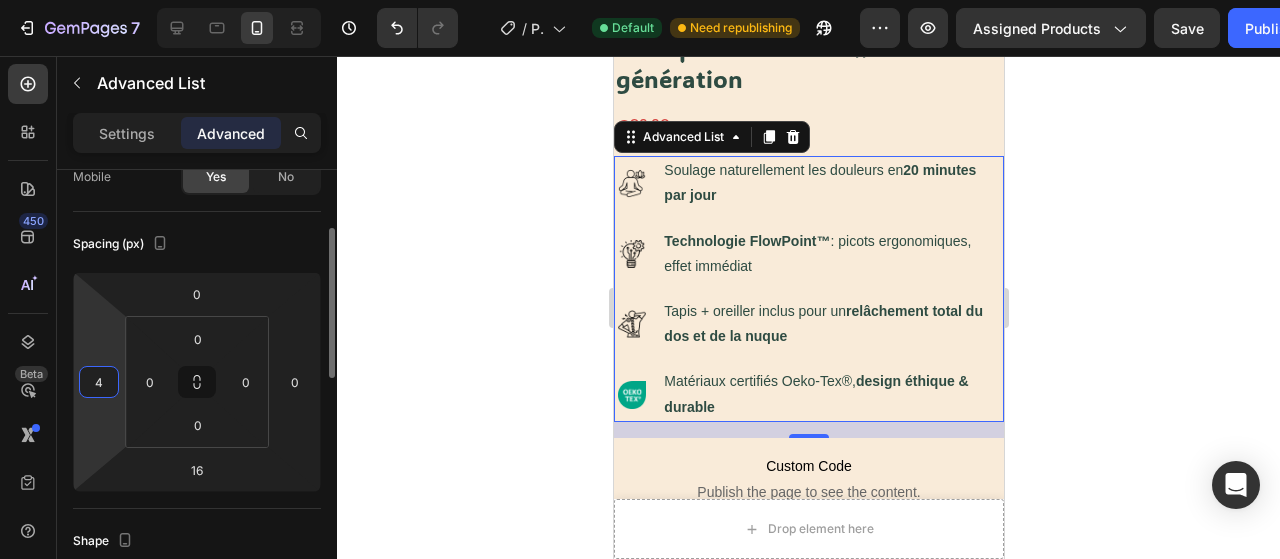 click on "4" at bounding box center [99, 382] 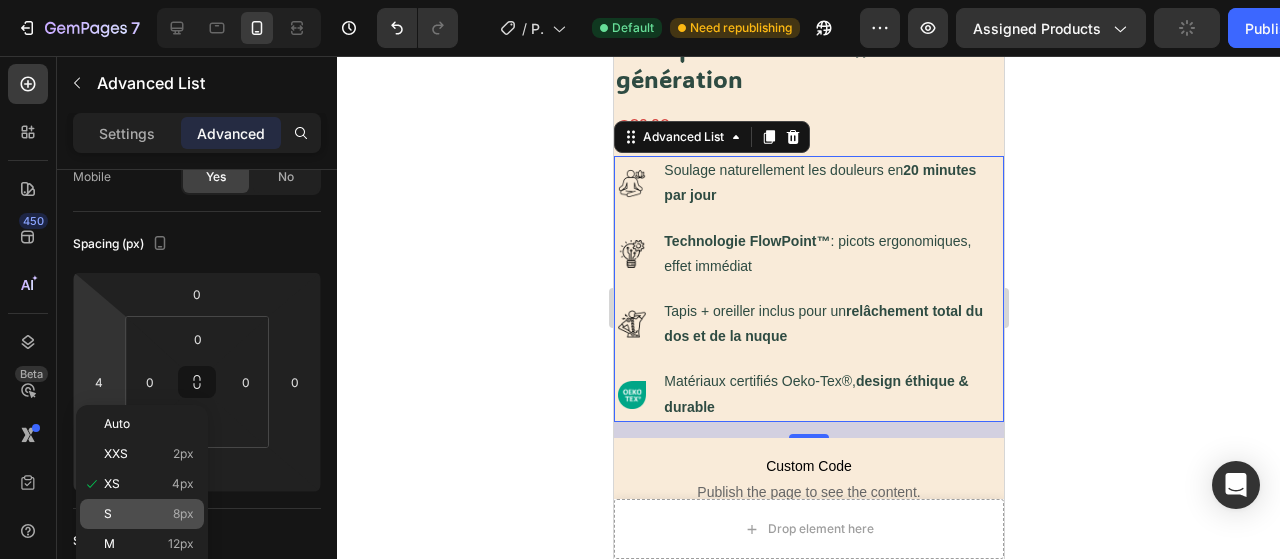 click on "S 8px" at bounding box center [149, 514] 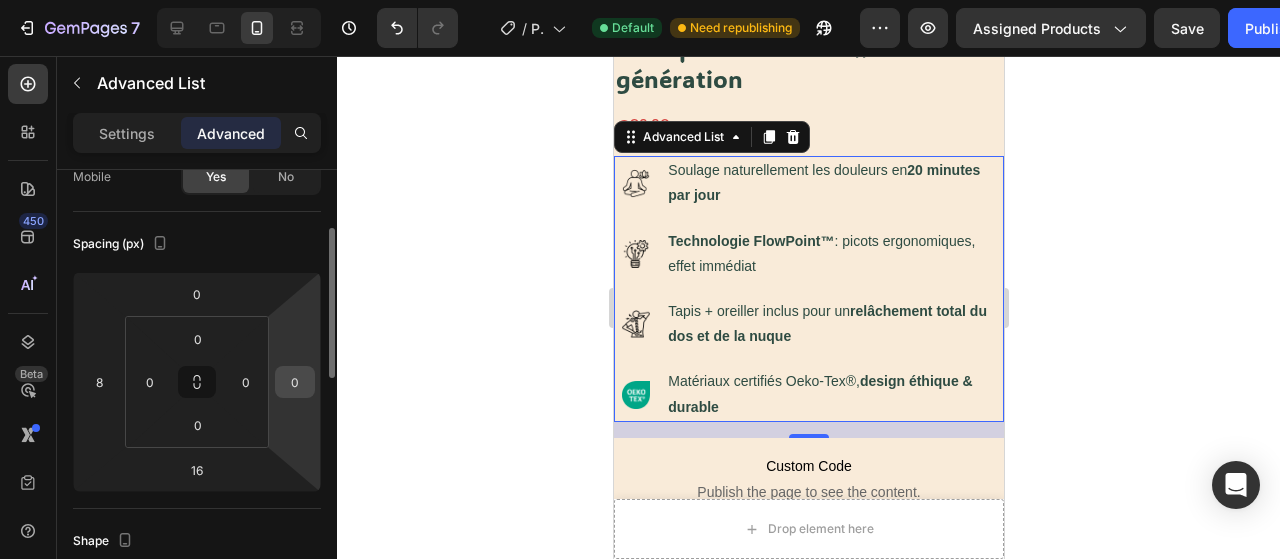 click on "0" at bounding box center [295, 382] 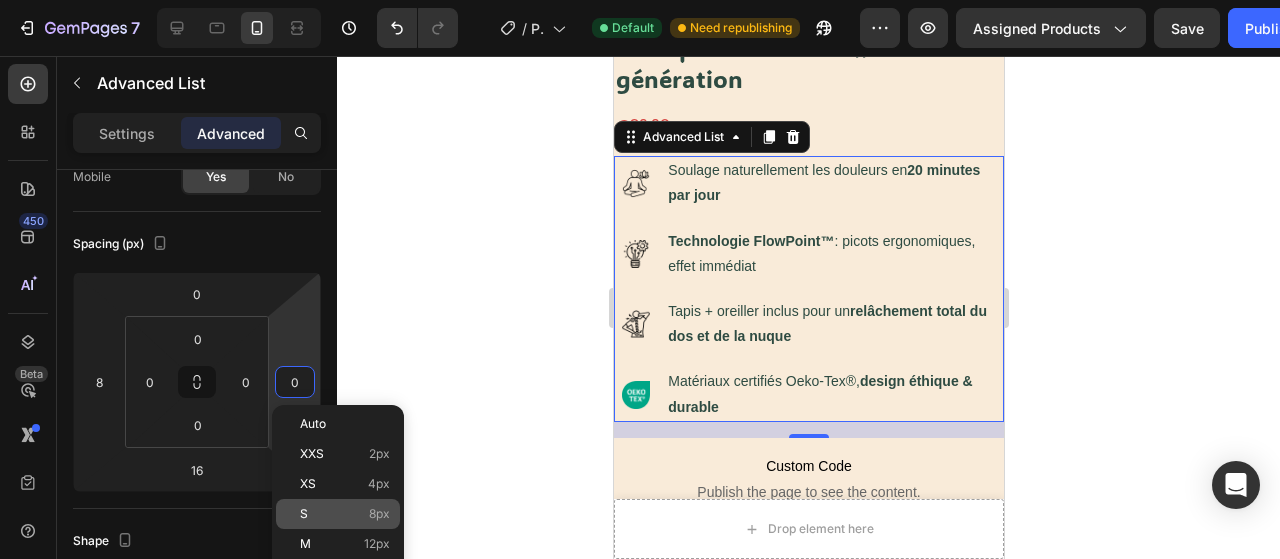 click on "S 8px" at bounding box center [345, 514] 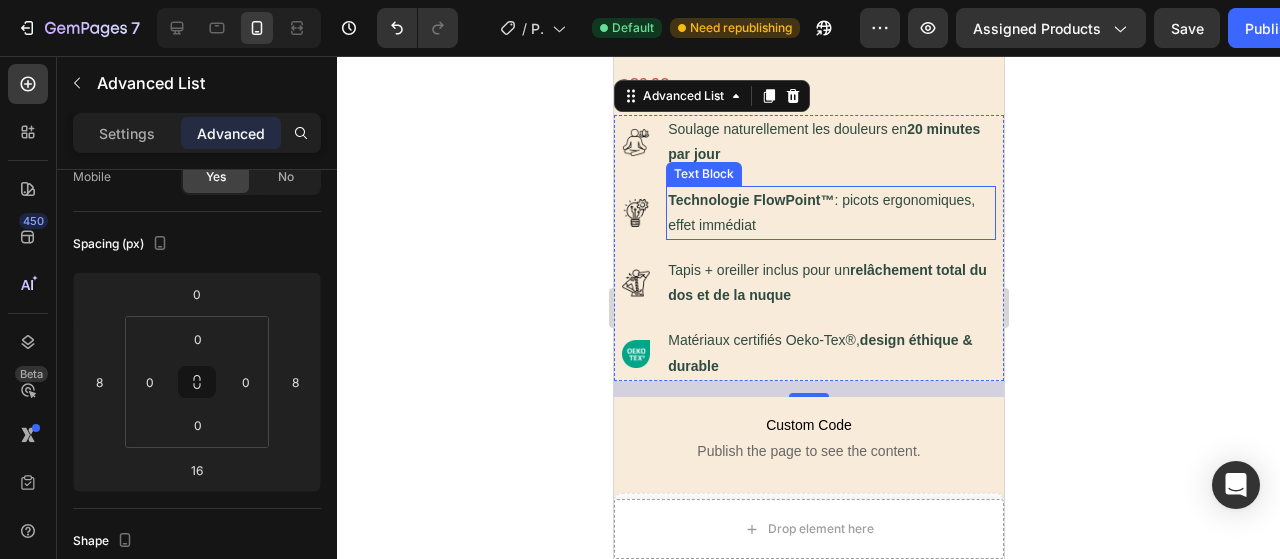 scroll, scrollTop: 713, scrollLeft: 0, axis: vertical 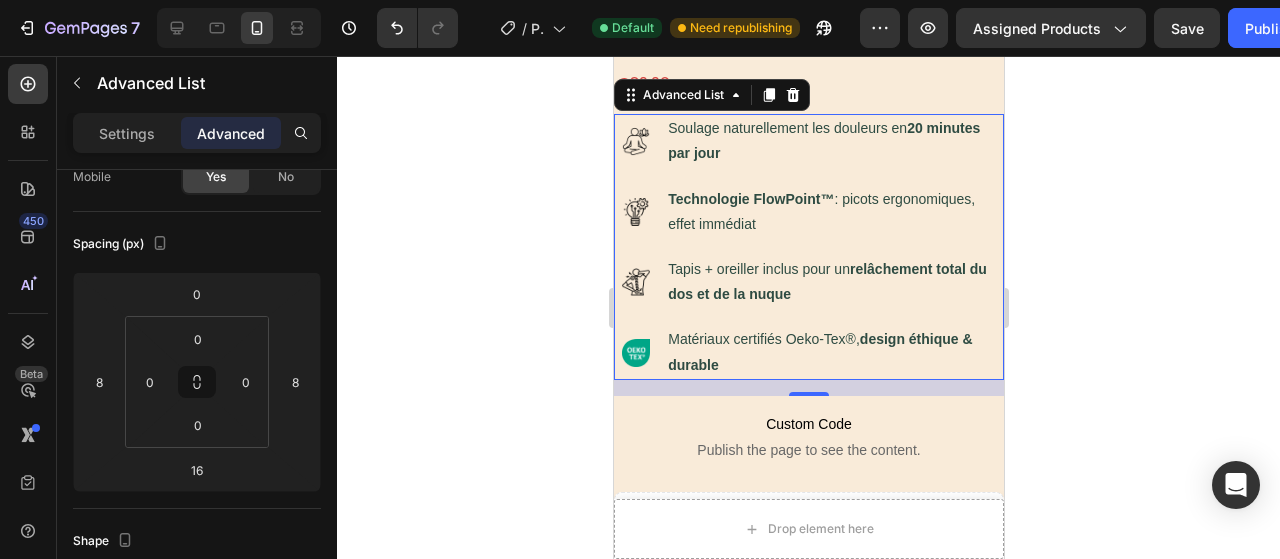 click 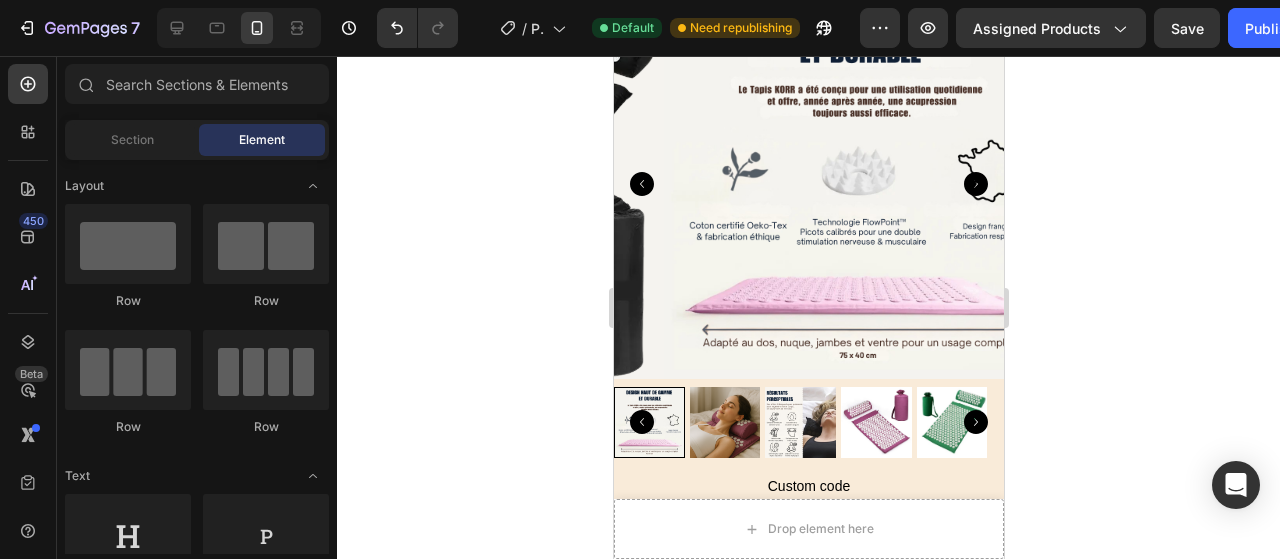 scroll, scrollTop: 0, scrollLeft: 0, axis: both 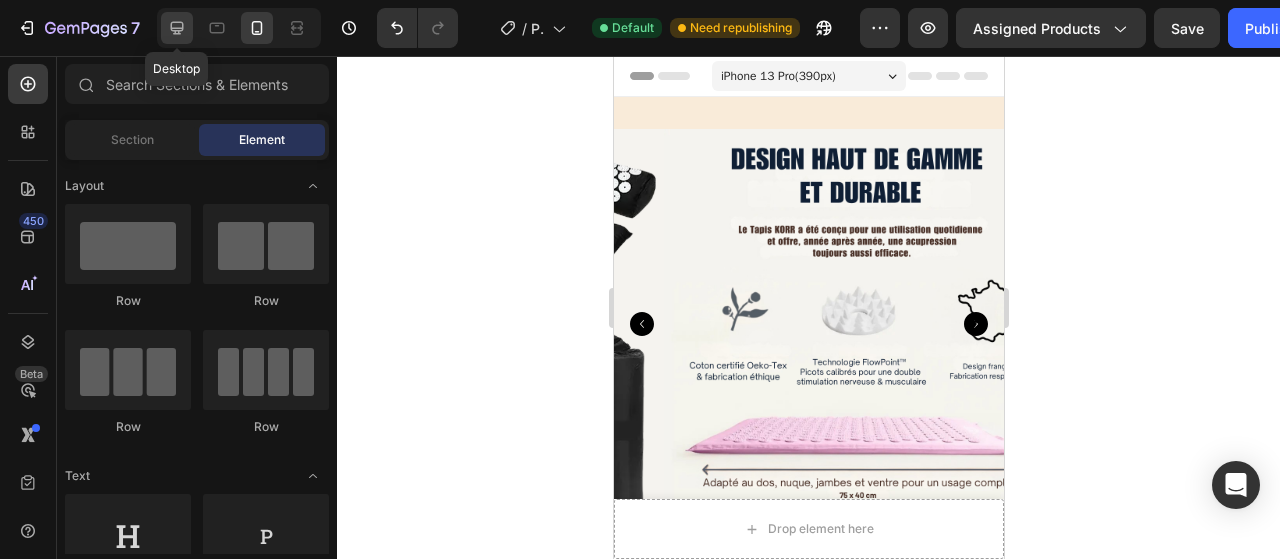 click 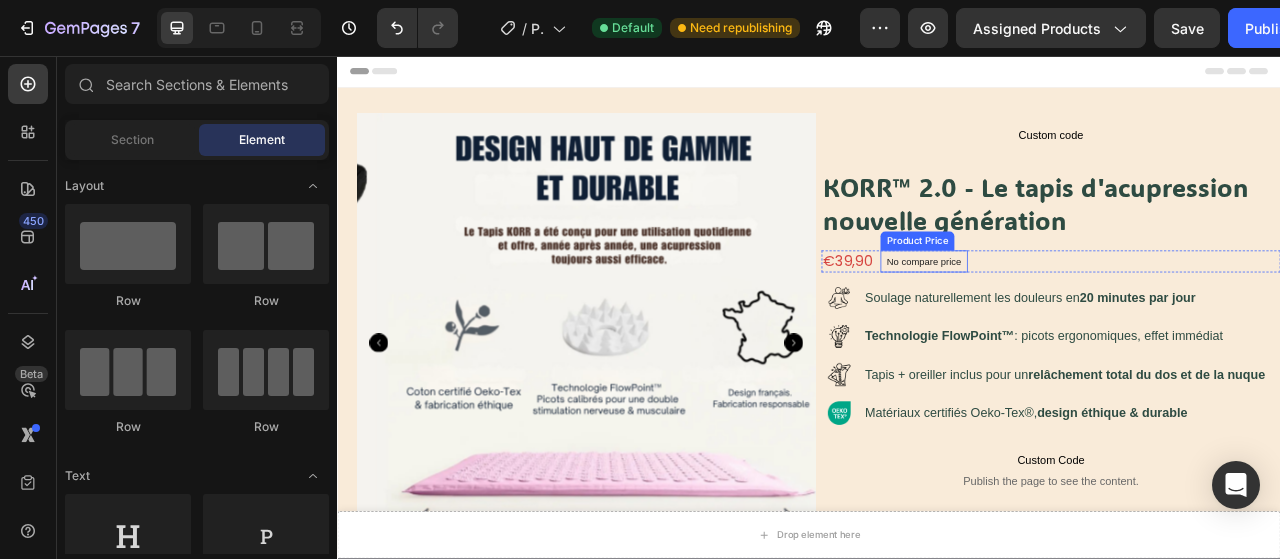 scroll, scrollTop: 36, scrollLeft: 0, axis: vertical 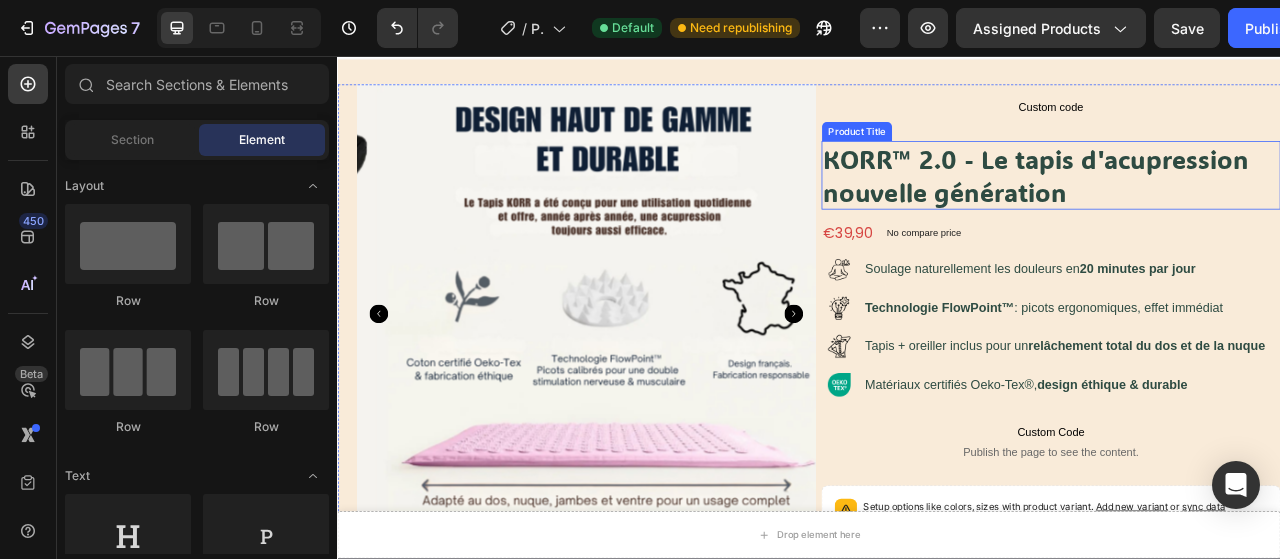 click on "KORR™ 2.0 - Le tapis d'acupression nouvelle génération" at bounding box center (1245, 208) 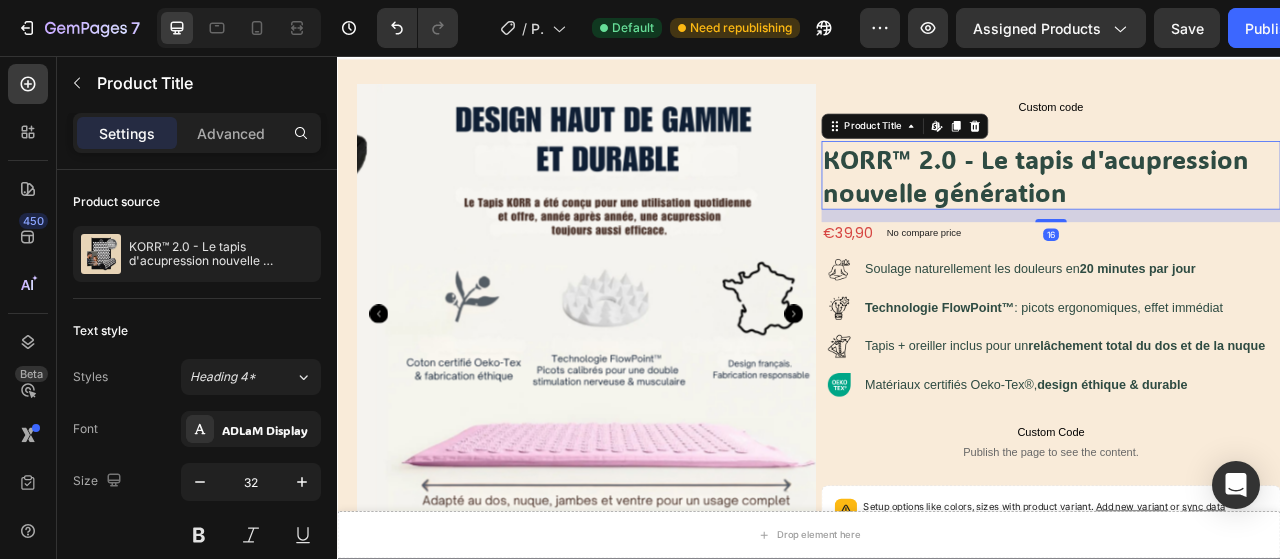 click on "KORR™ 2.0 - Le tapis d'acupression nouvelle génération" at bounding box center [1245, 208] 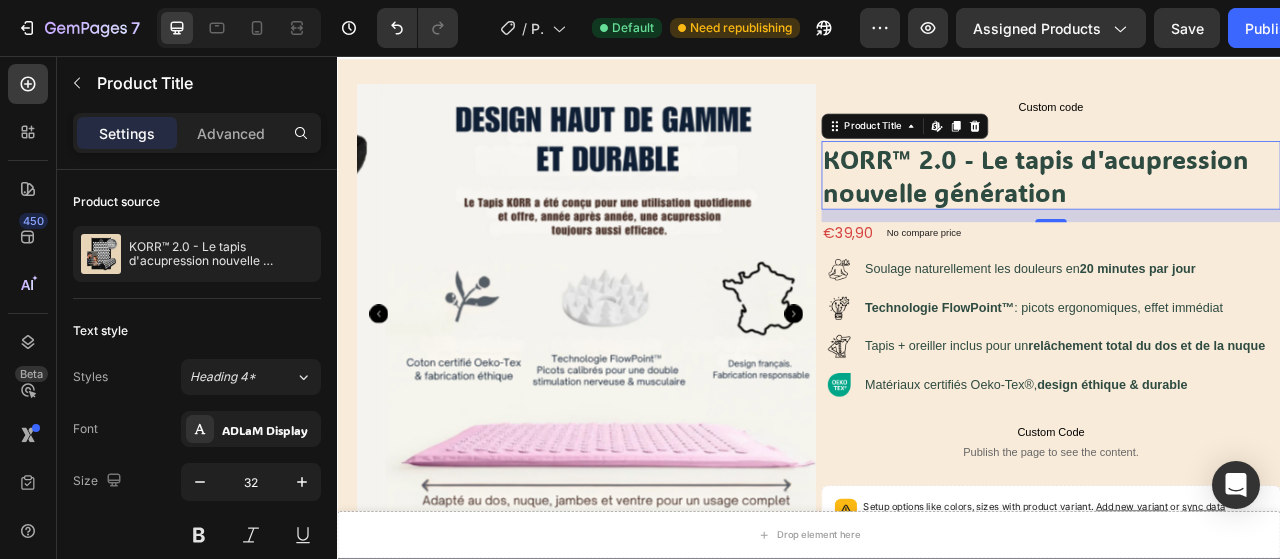 click on "KORR™ 2.0 - Le tapis d'acupression nouvelle génération" at bounding box center [1245, 208] 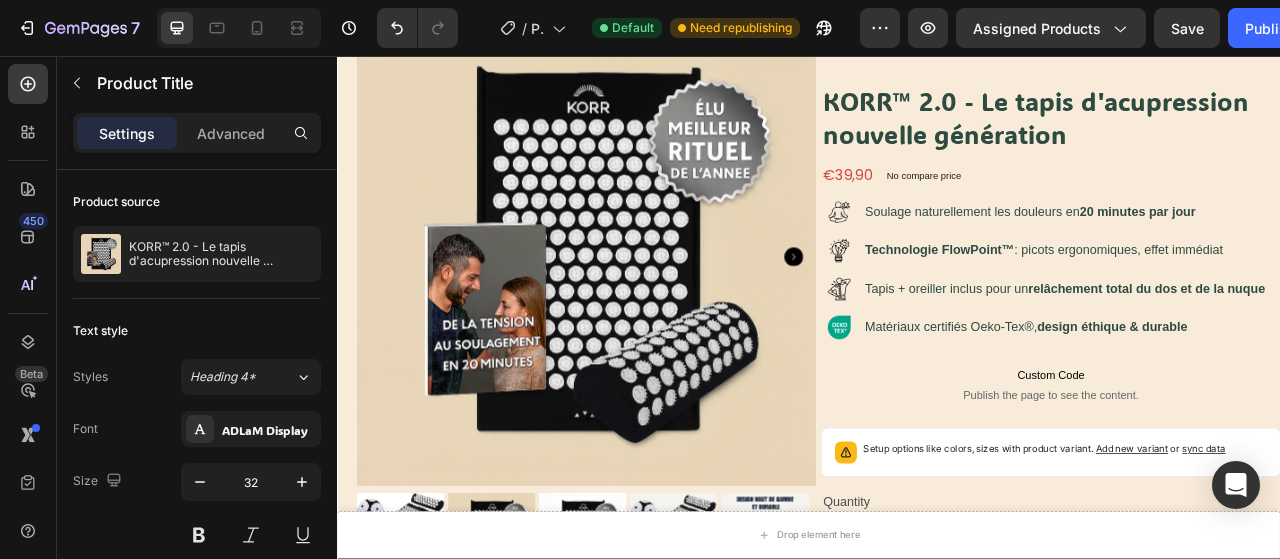 scroll, scrollTop: 0, scrollLeft: 0, axis: both 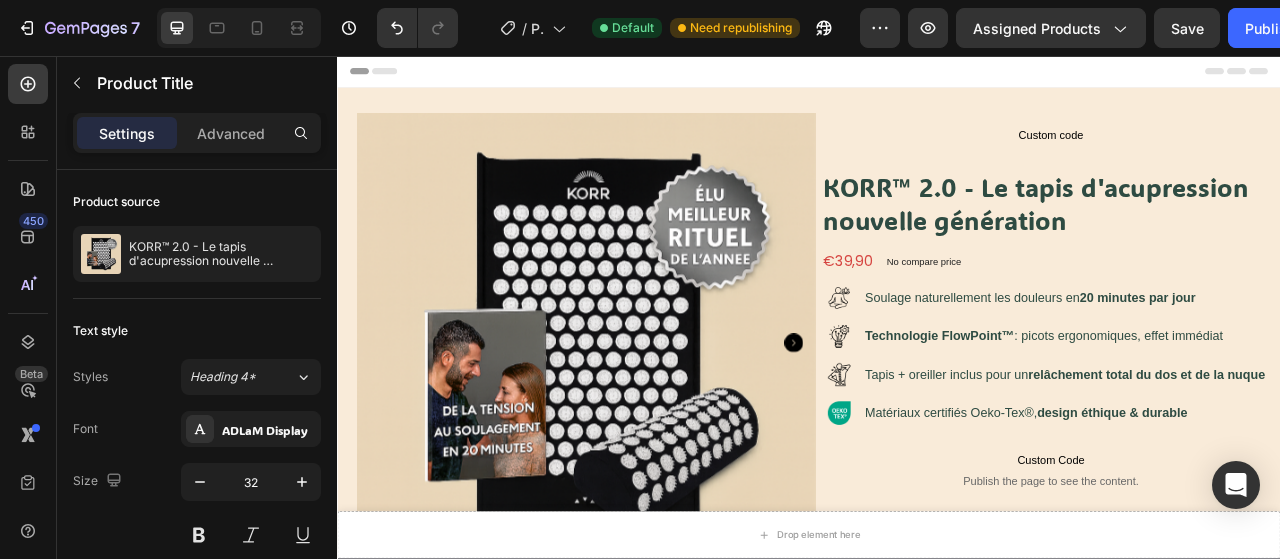 click on "KORR™ 2.0 - Le tapis d'acupression nouvelle génération" at bounding box center (1245, 244) 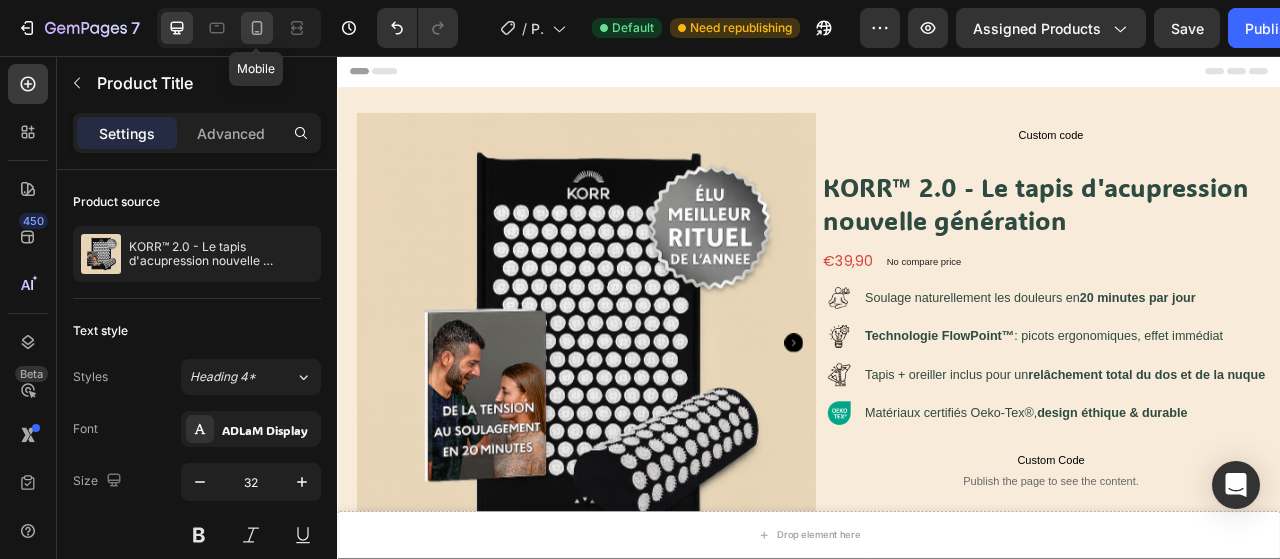 click 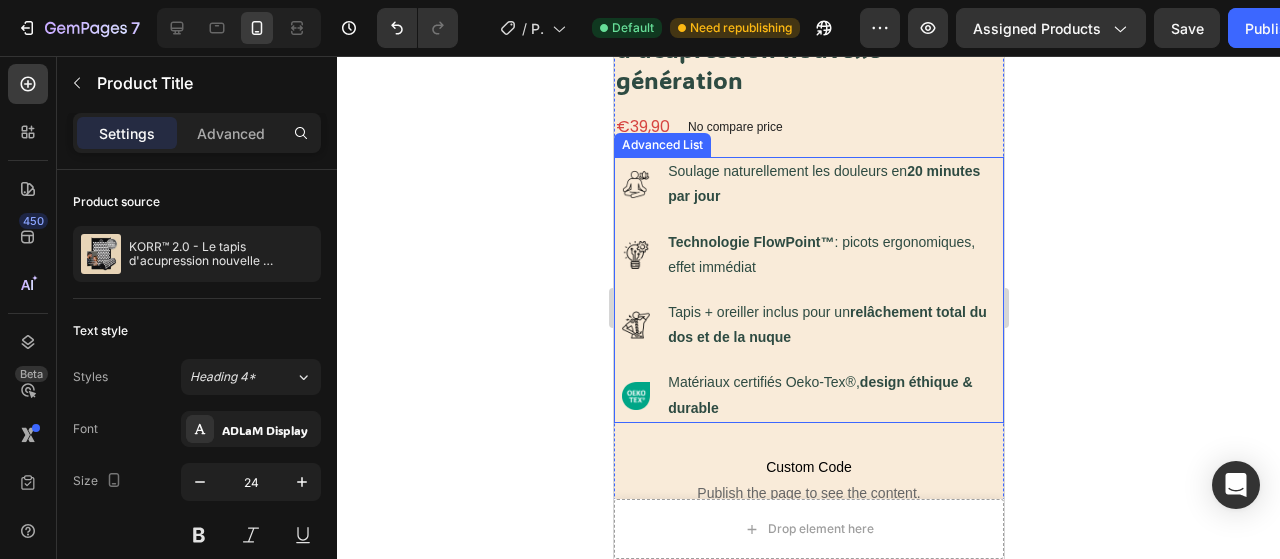scroll, scrollTop: 678, scrollLeft: 0, axis: vertical 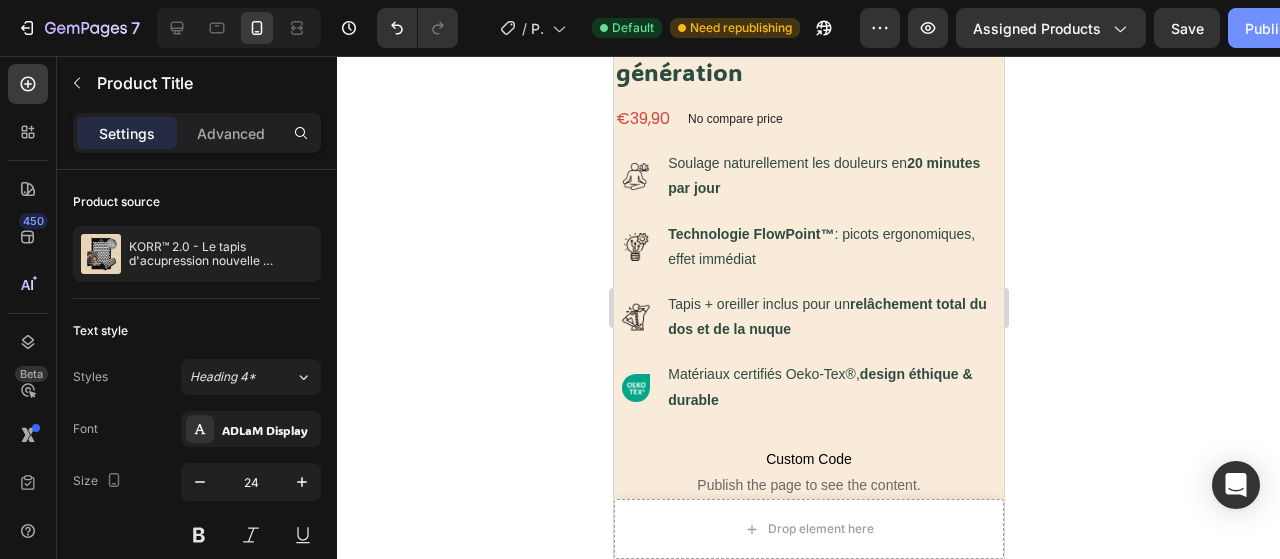 click on "Publish" 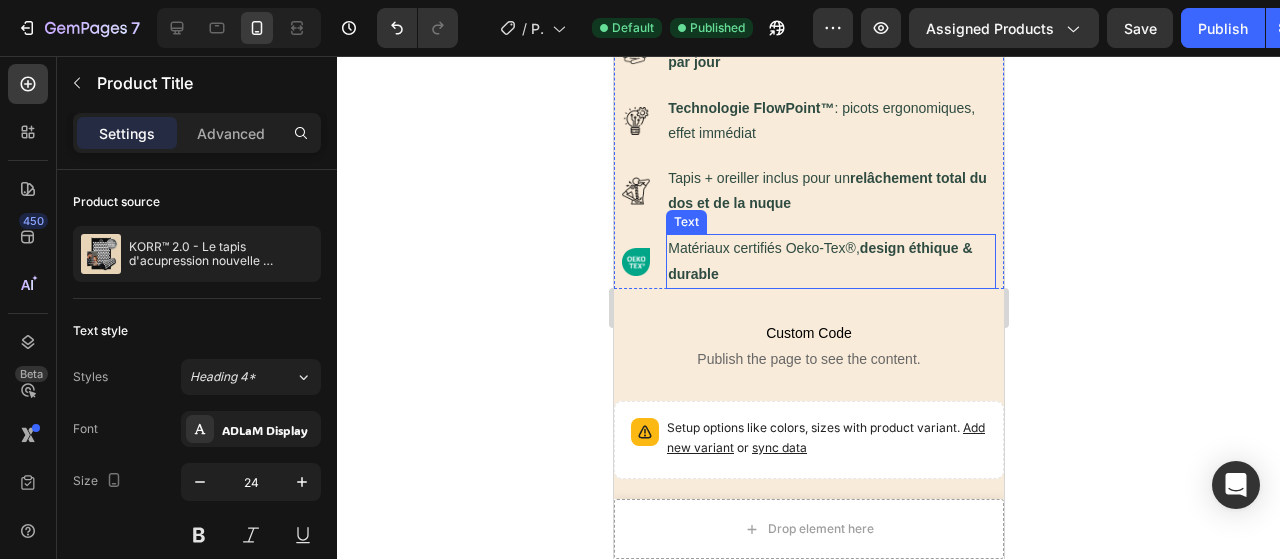 scroll, scrollTop: 822, scrollLeft: 0, axis: vertical 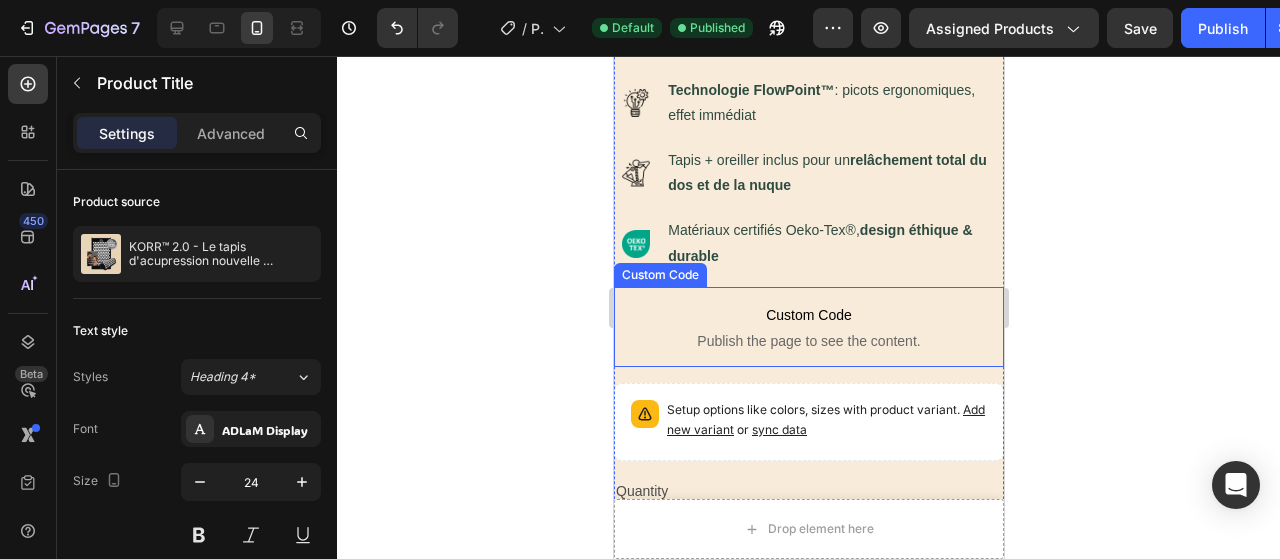 click on "Custom Code" at bounding box center [808, 315] 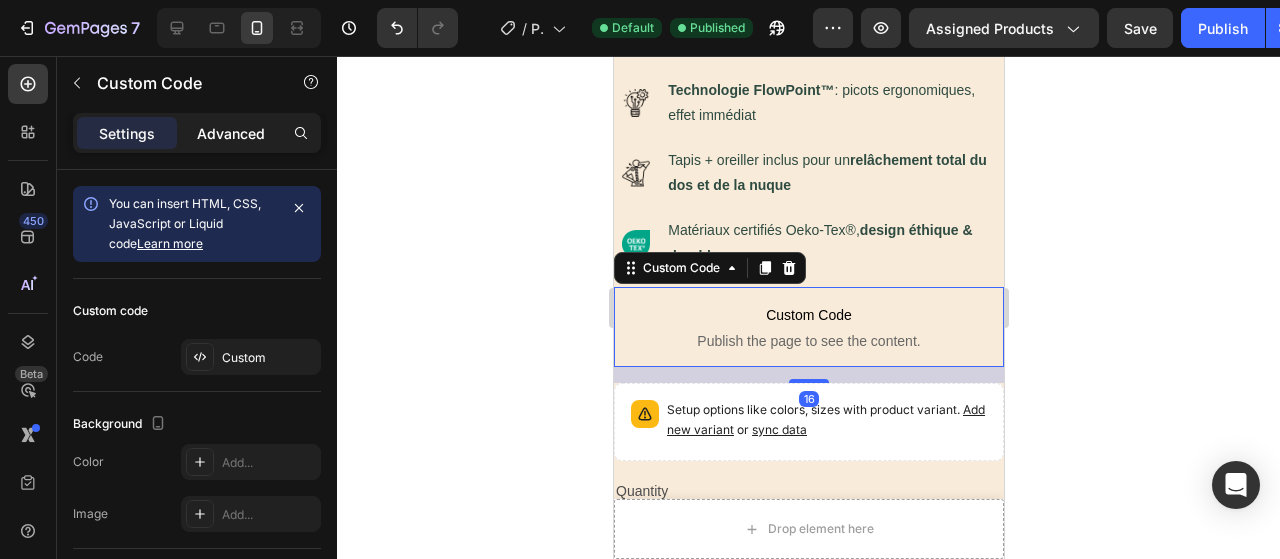 click on "Advanced" 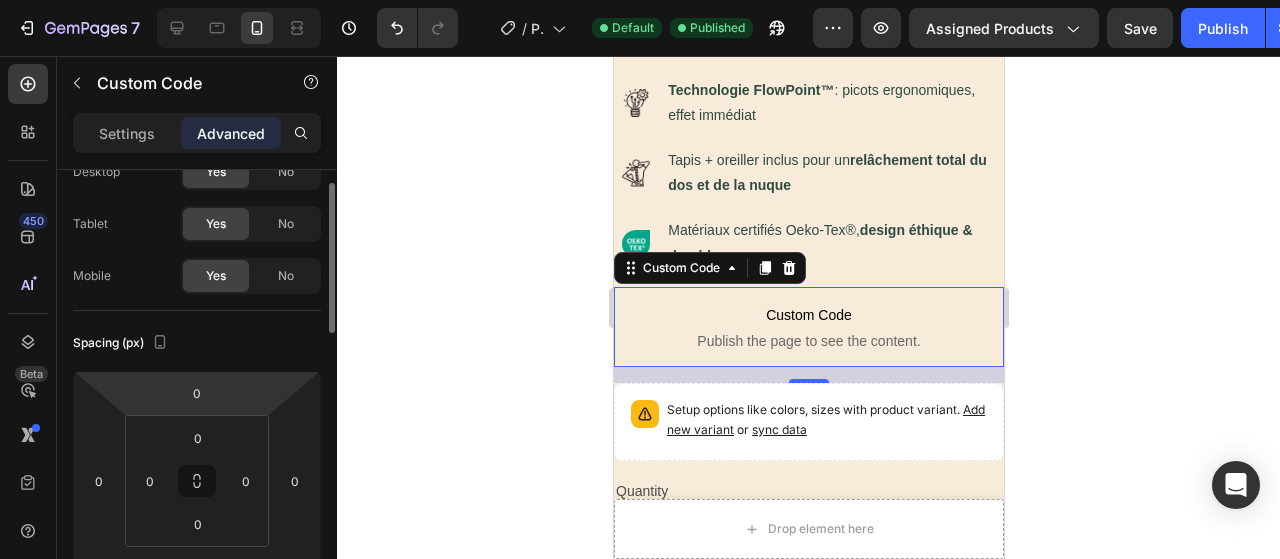 scroll, scrollTop: 77, scrollLeft: 0, axis: vertical 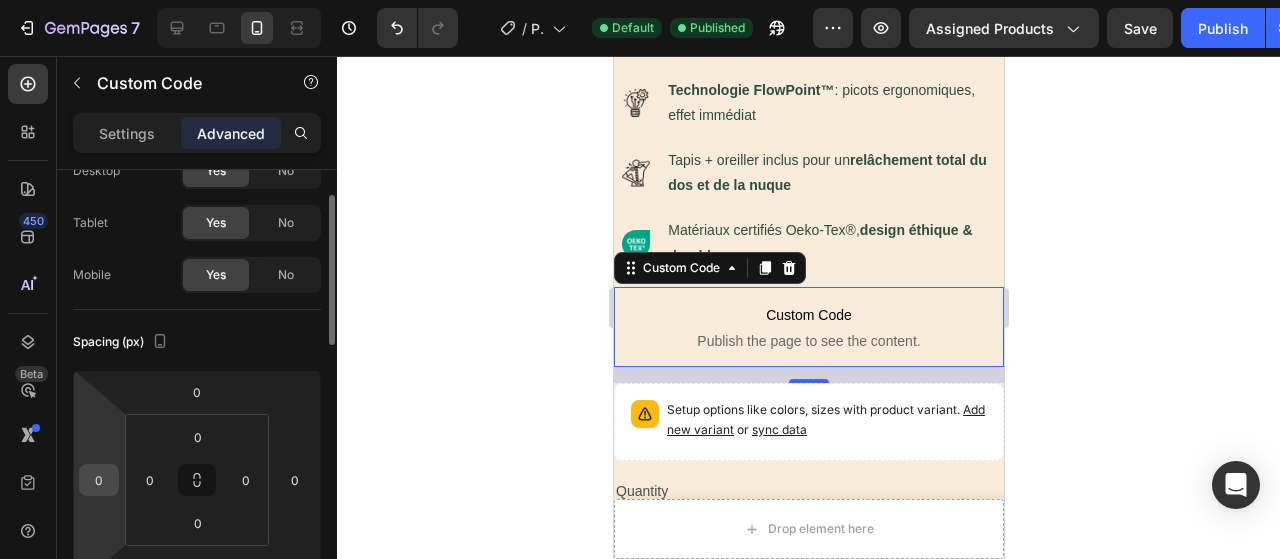 click on "0" at bounding box center [99, 480] 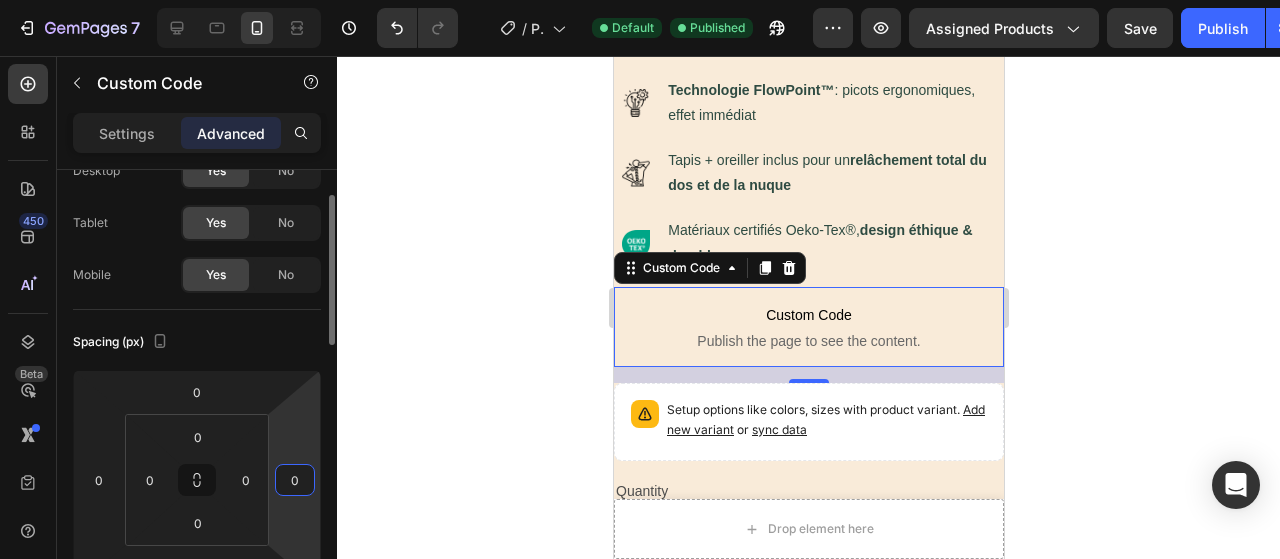 drag, startPoint x: 307, startPoint y: 408, endPoint x: 266, endPoint y: 345, distance: 75.16648 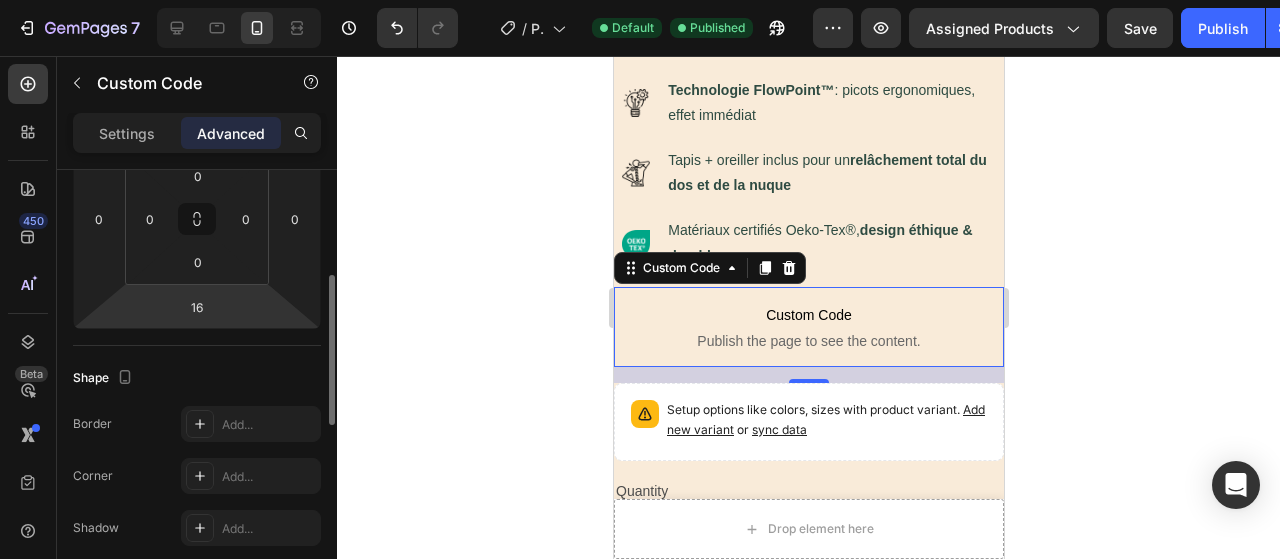 scroll, scrollTop: 326, scrollLeft: 0, axis: vertical 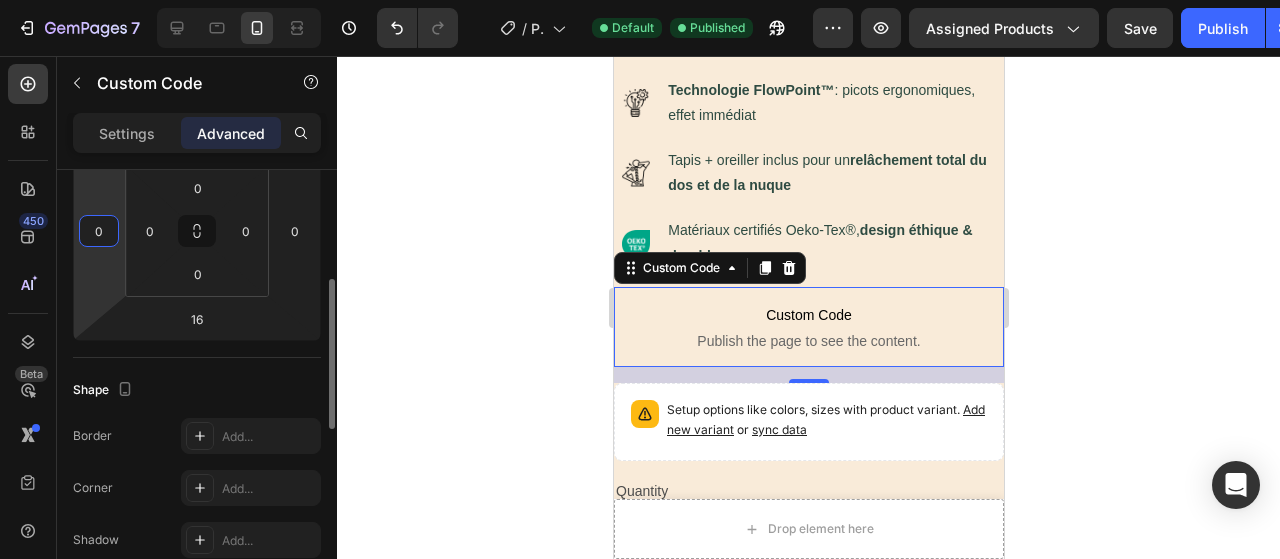 click on "0" at bounding box center (99, 231) 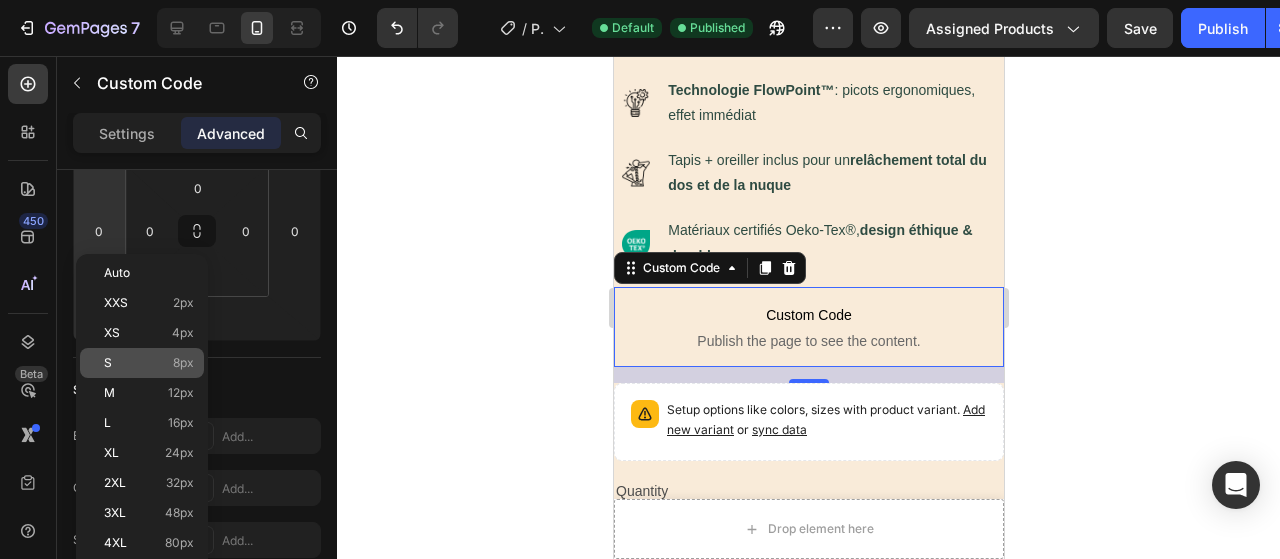 click on "S 8px" at bounding box center (149, 363) 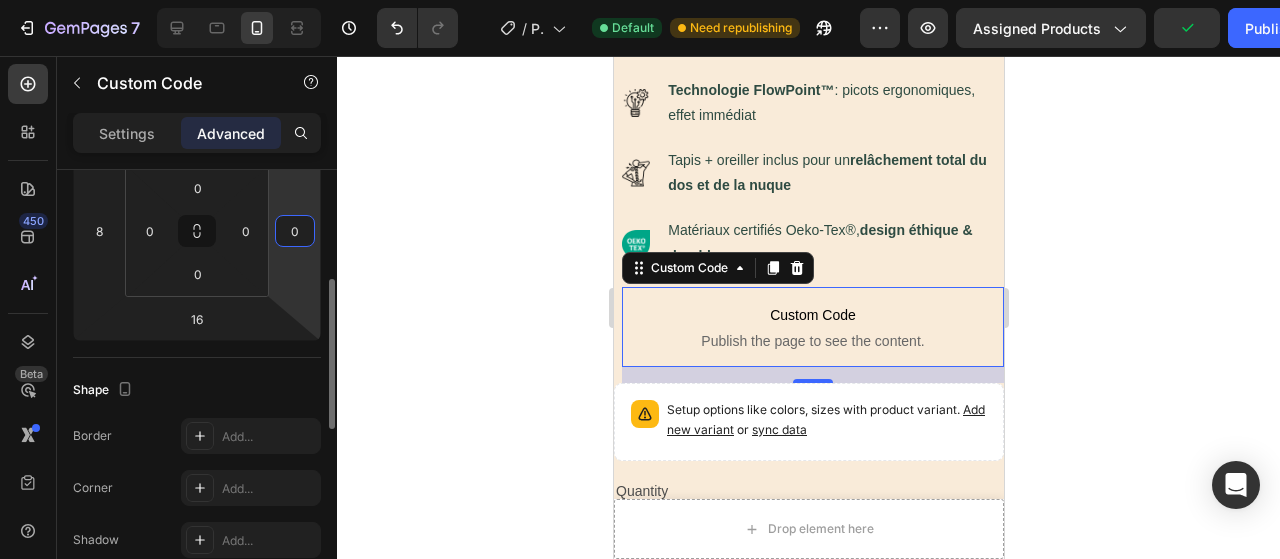click on "0" at bounding box center (295, 231) 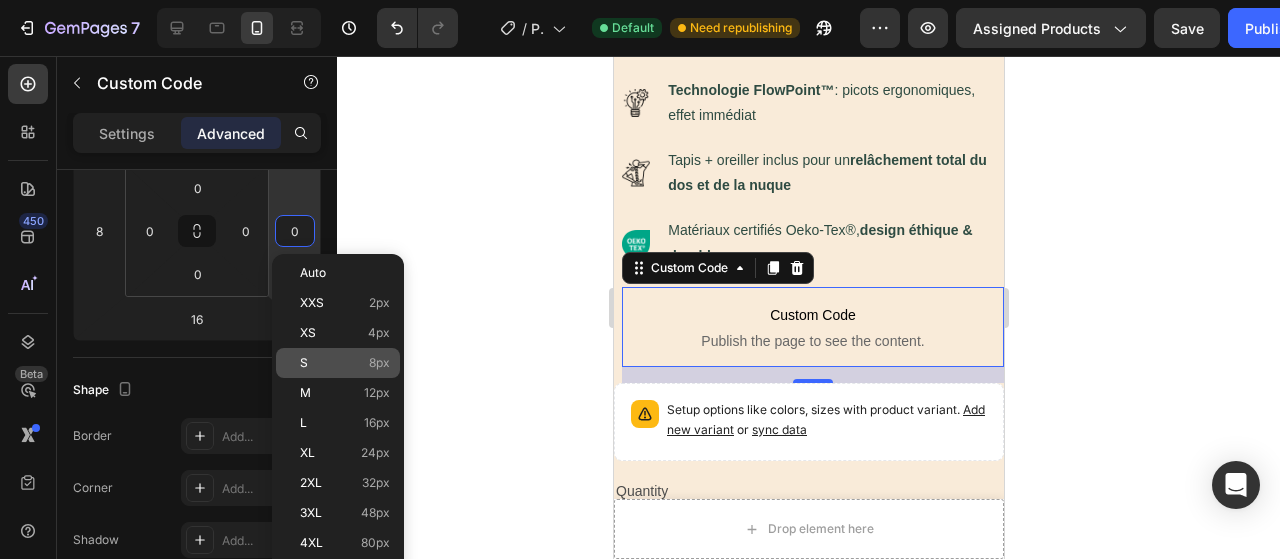 click on "S 8px" 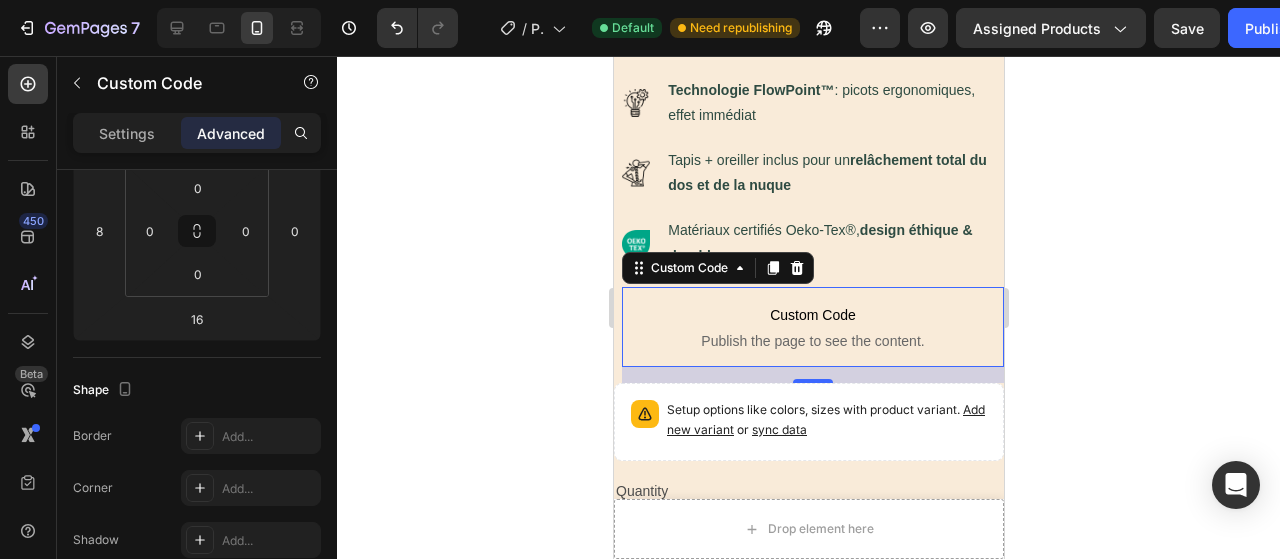 type on "8" 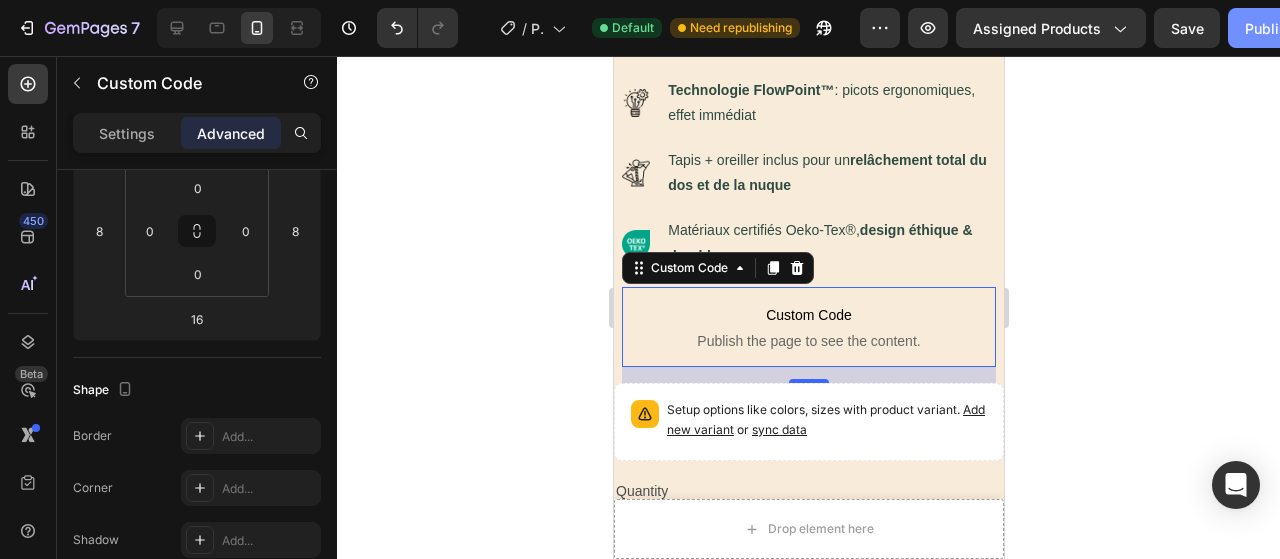 click on "Publish" 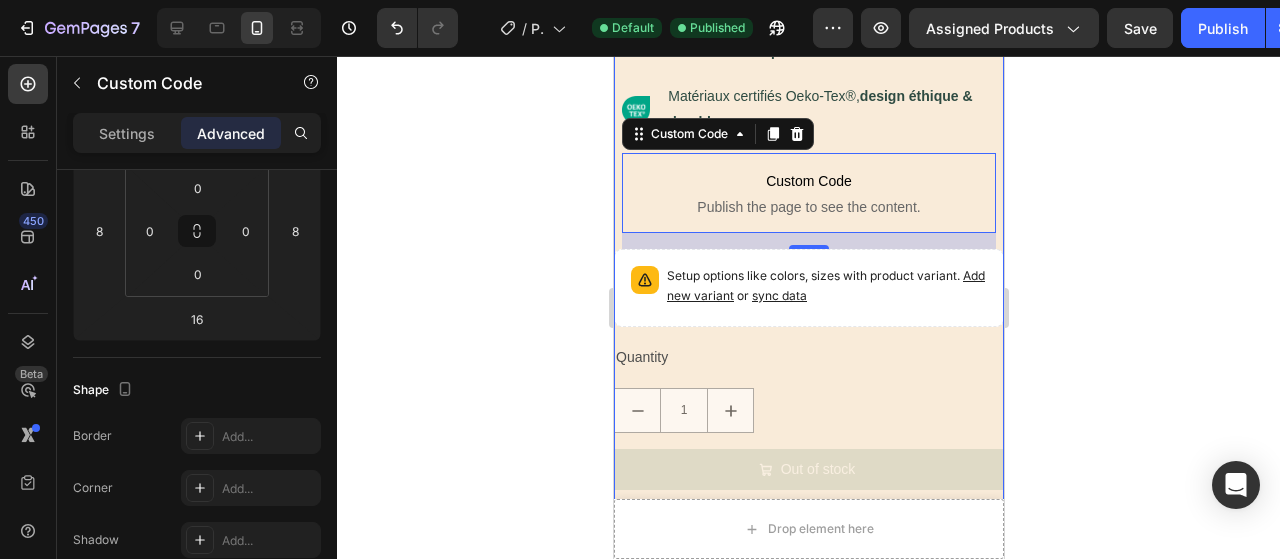 scroll, scrollTop: 994, scrollLeft: 0, axis: vertical 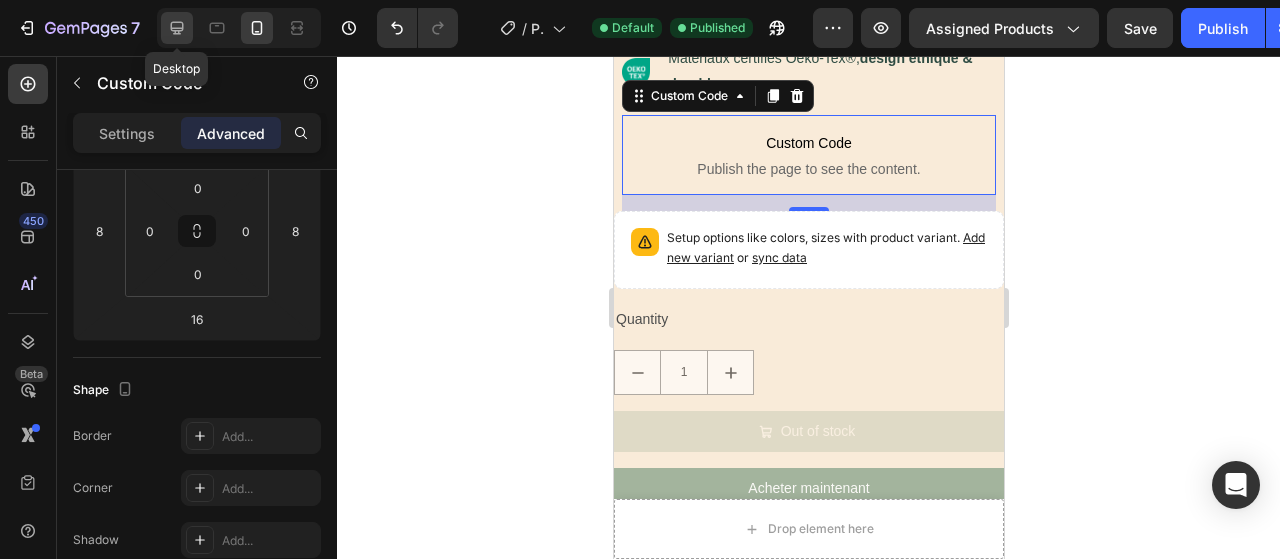 click 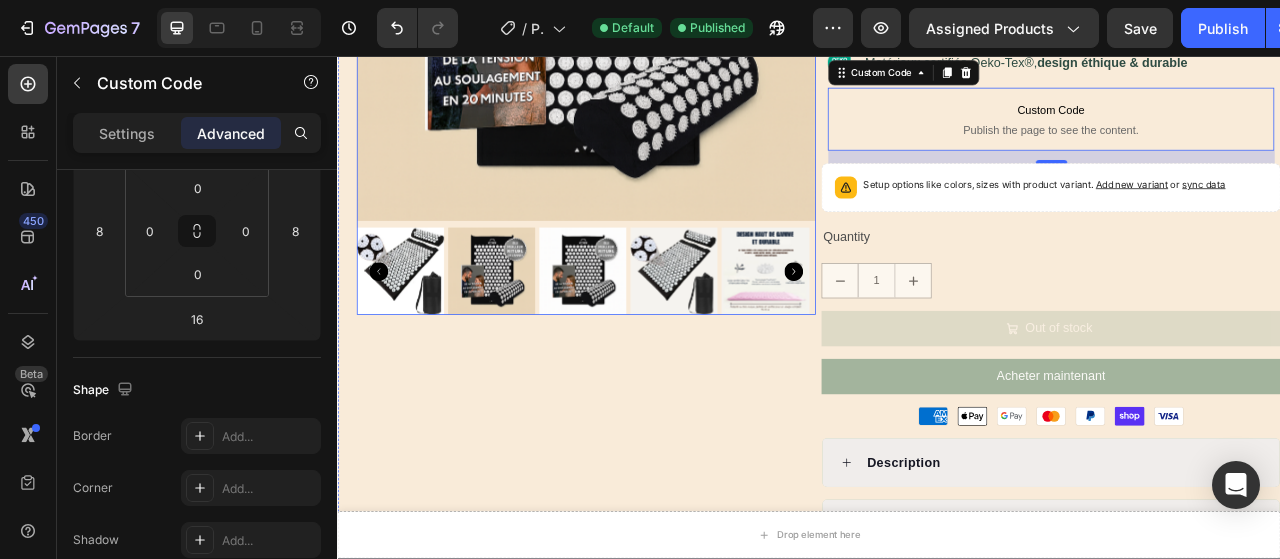 scroll, scrollTop: 445, scrollLeft: 0, axis: vertical 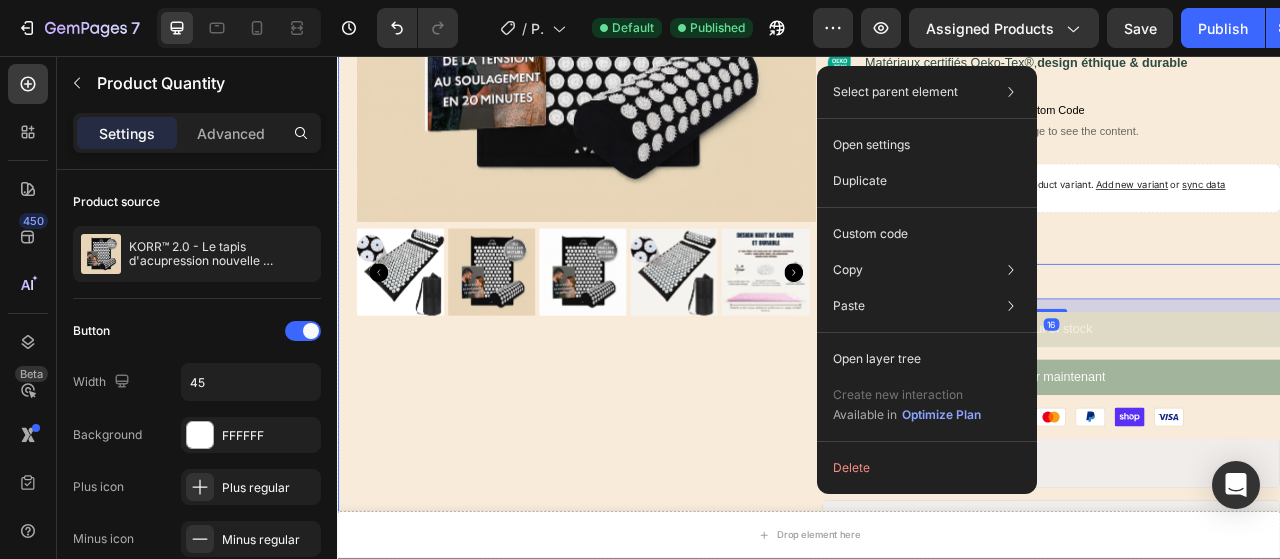 click on "Product Images" at bounding box center [629, 301] 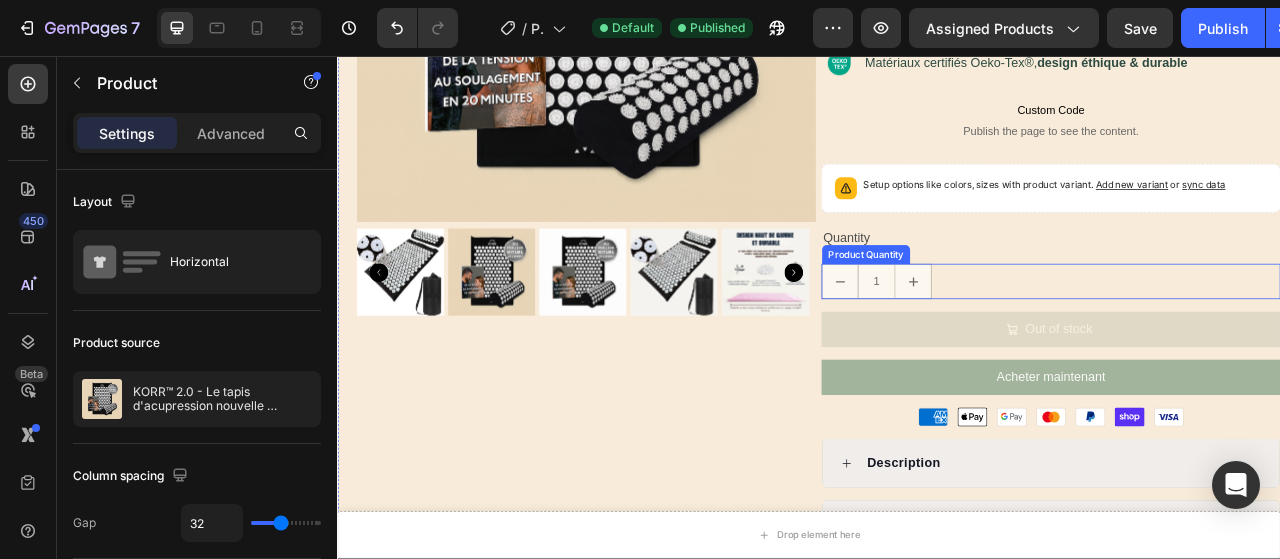 click on "1" at bounding box center (1245, 343) 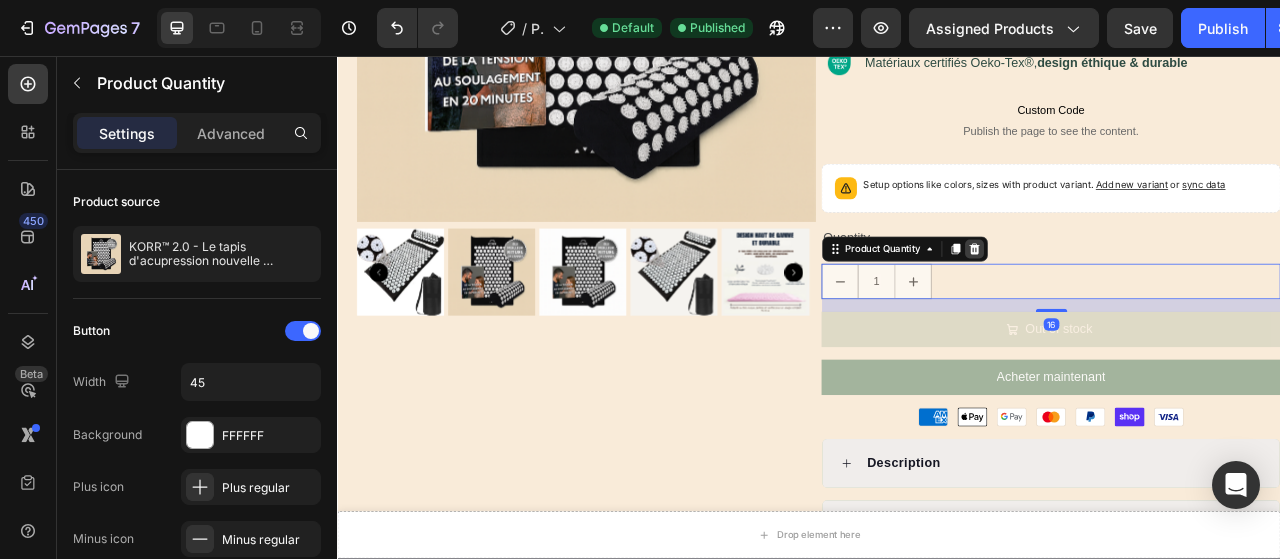 click 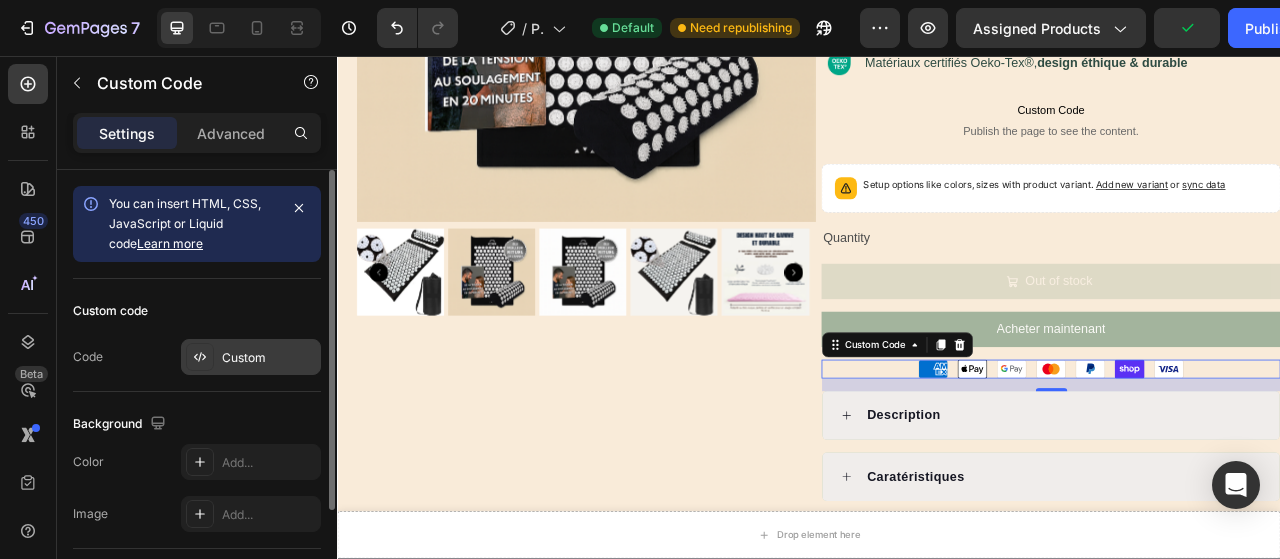 click on "Custom" at bounding box center (251, 357) 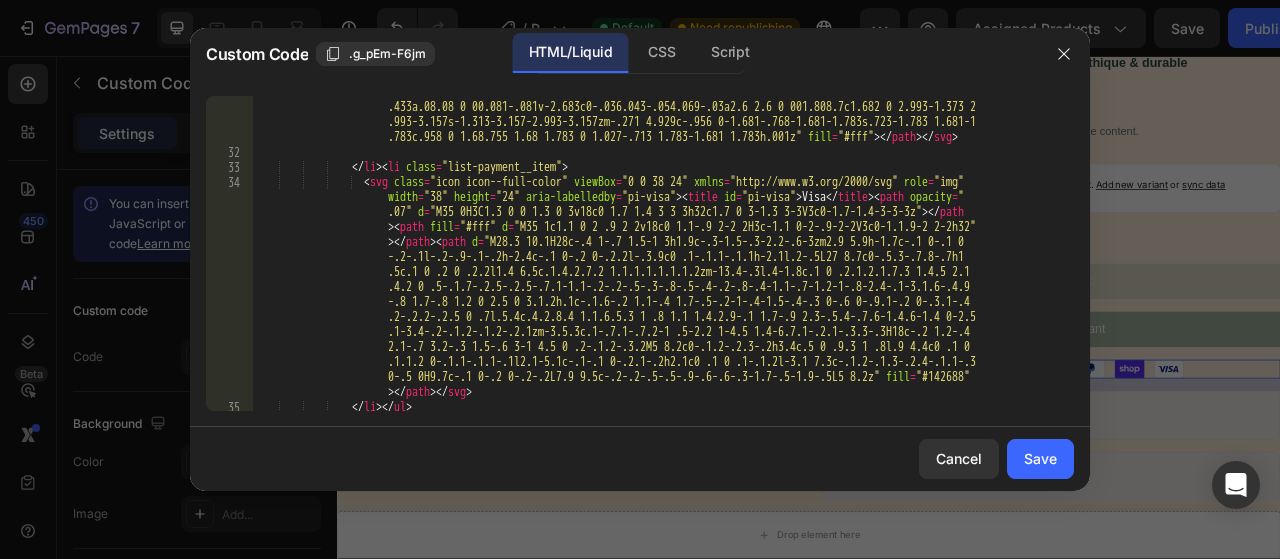 scroll, scrollTop: 2084, scrollLeft: 0, axis: vertical 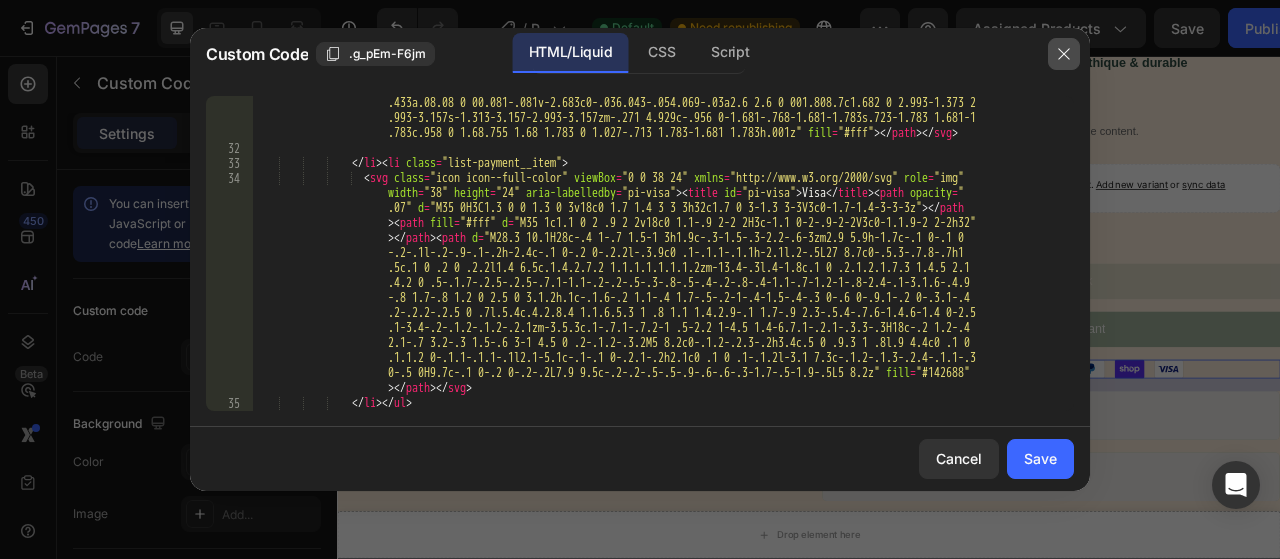 click at bounding box center (1064, 54) 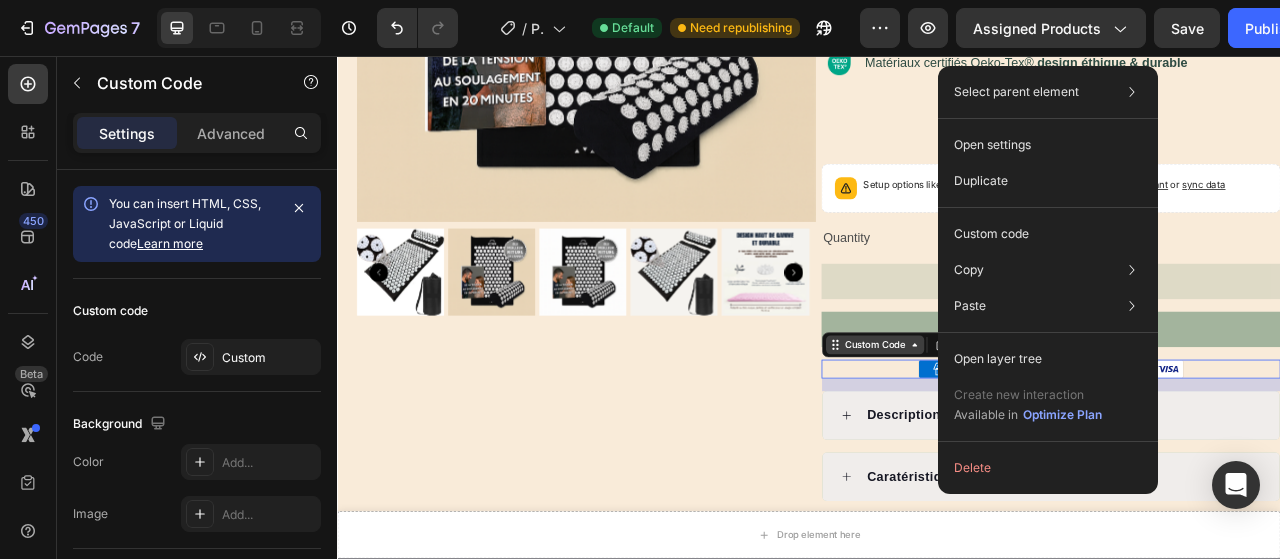 click on "Custom Code" at bounding box center [1020, 424] 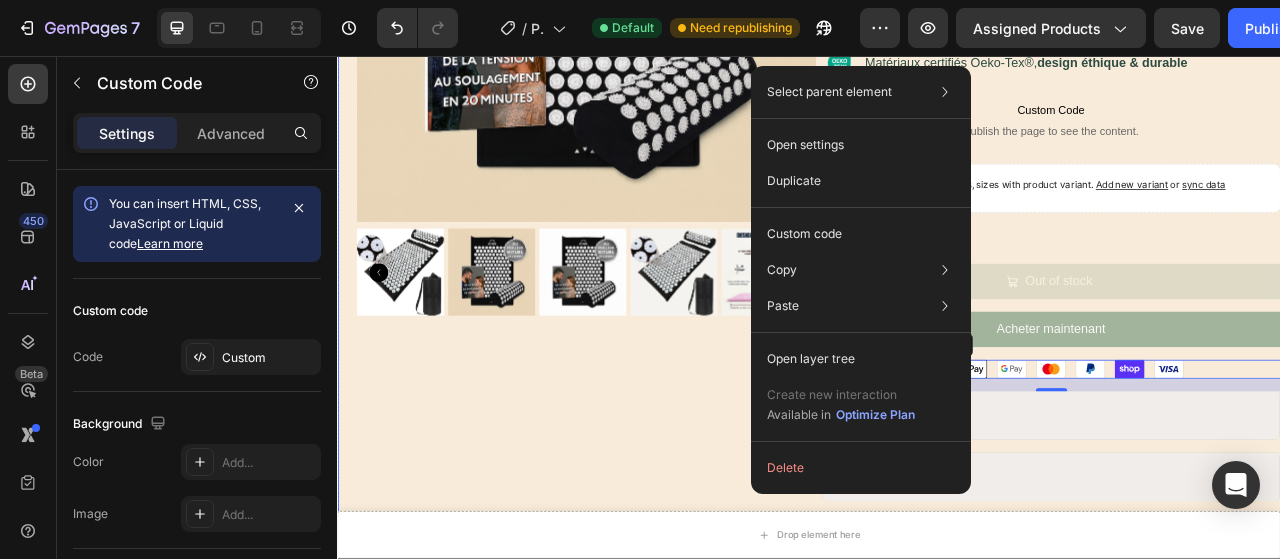 click on "Product Images" at bounding box center (629, 270) 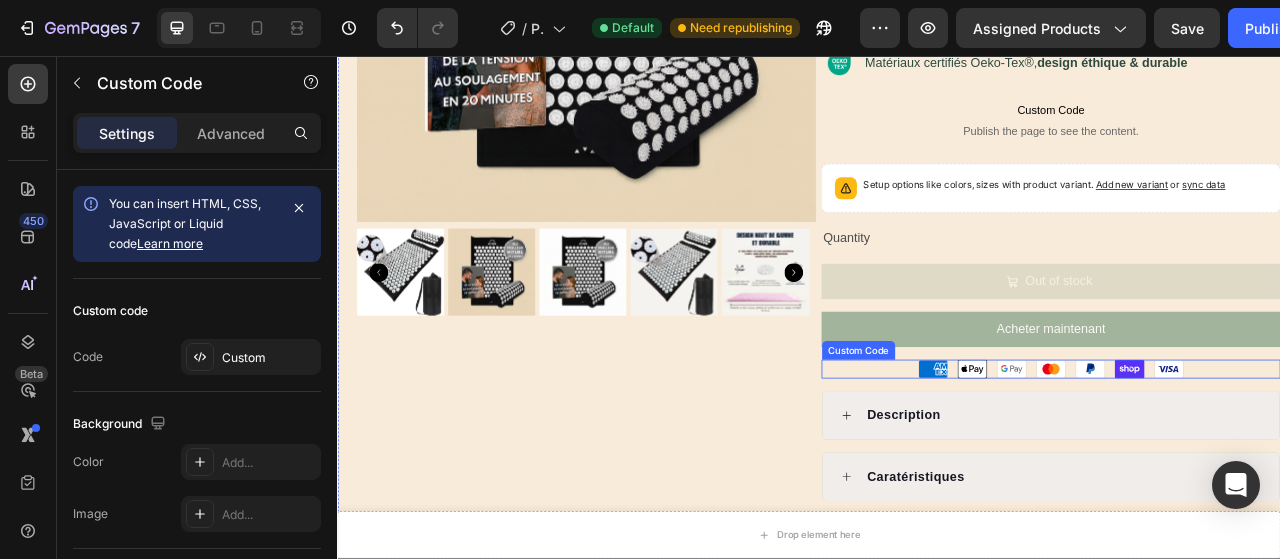 click on "American Express
Apple Pay
Google Pay
Mastercard
PayPal
Shop Pay
Visa" at bounding box center (1245, 455) 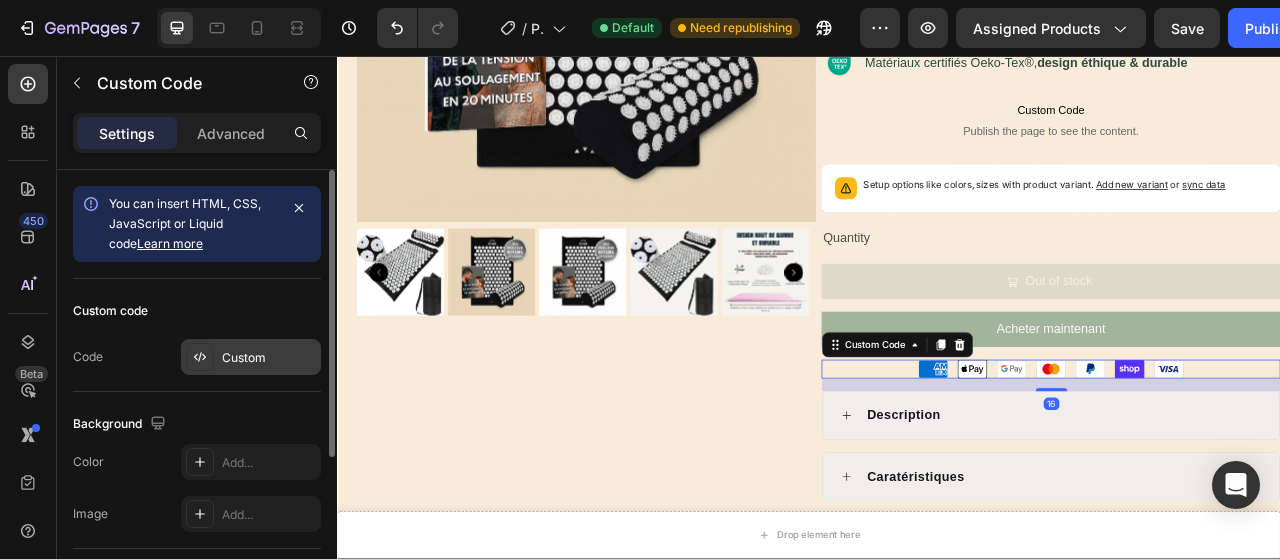 click on "Custom" at bounding box center (251, 357) 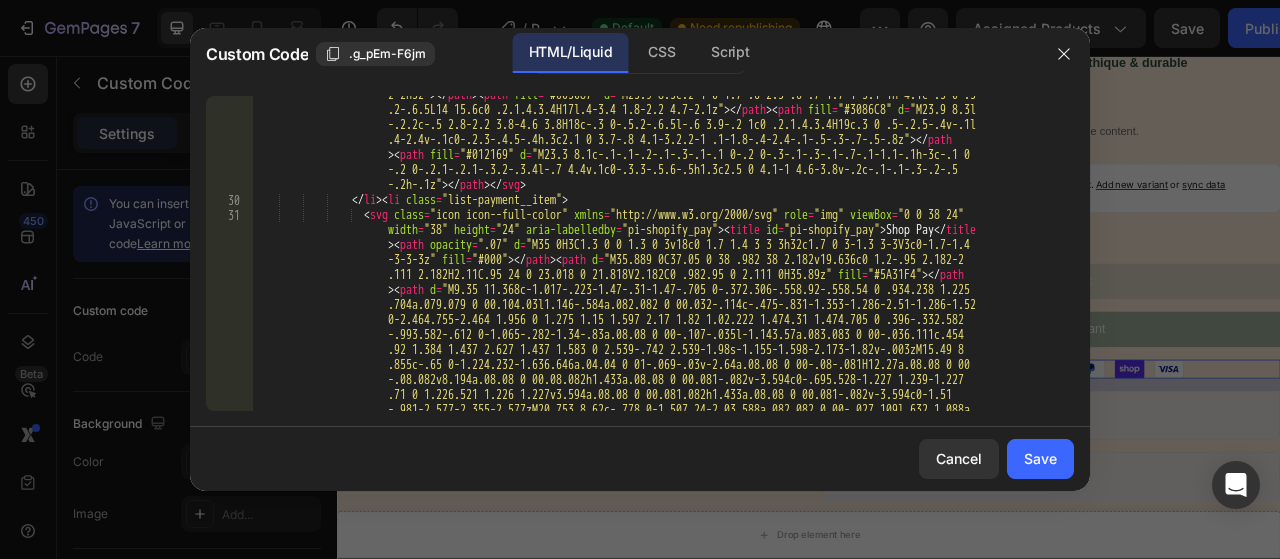 scroll, scrollTop: 1688, scrollLeft: 0, axis: vertical 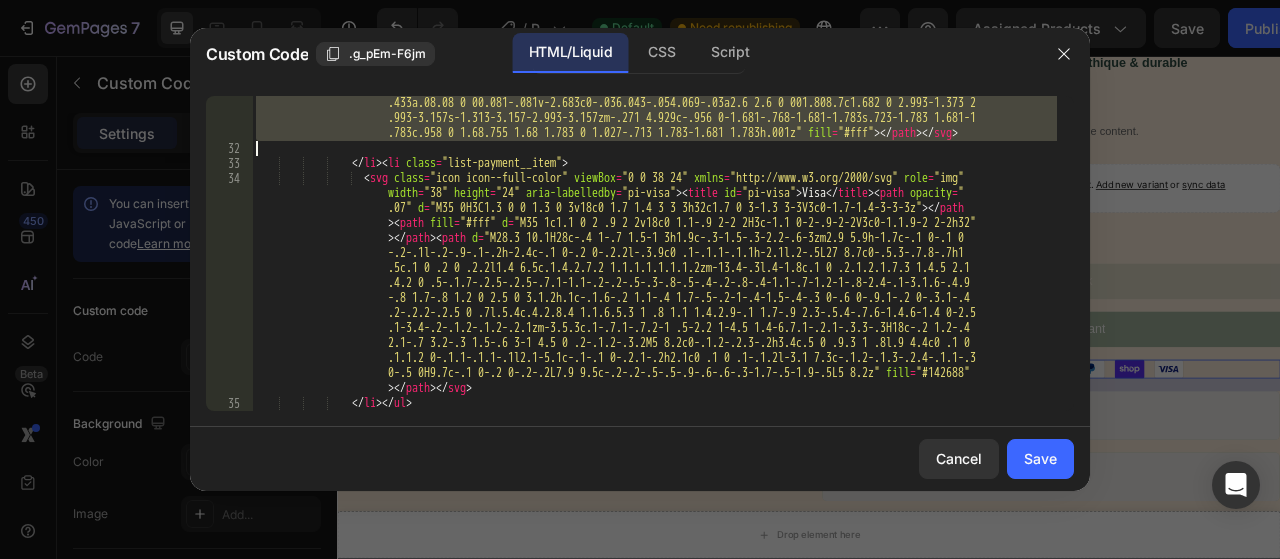 drag, startPoint x: 358, startPoint y: 199, endPoint x: 605, endPoint y: 149, distance: 252.00992 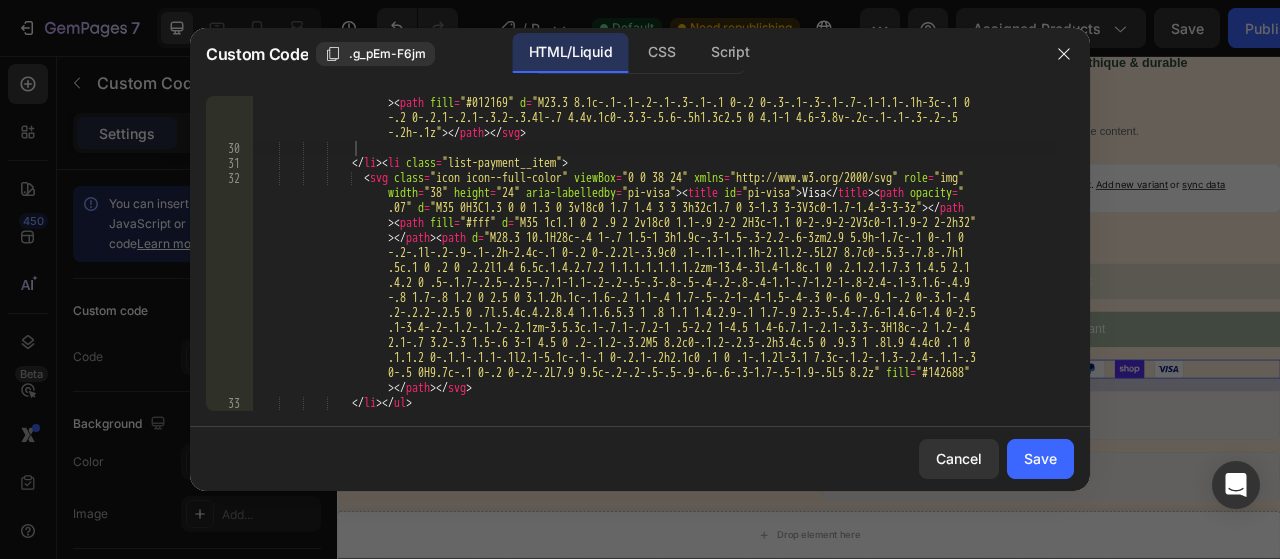 click on "Cancel Save" at bounding box center [640, 459] 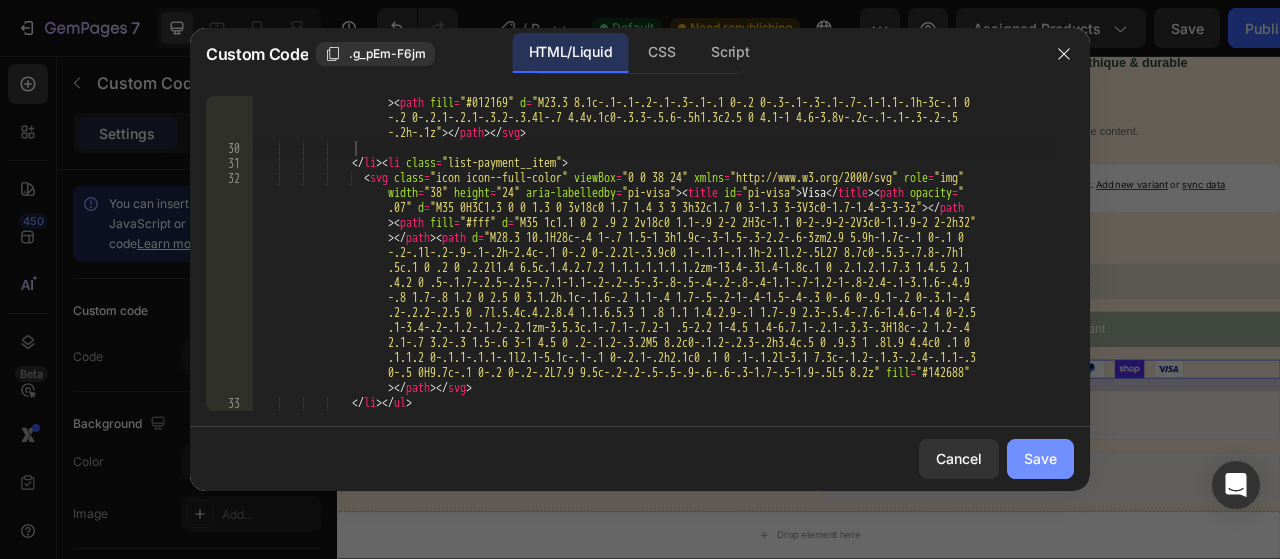click on "Save" at bounding box center [1040, 458] 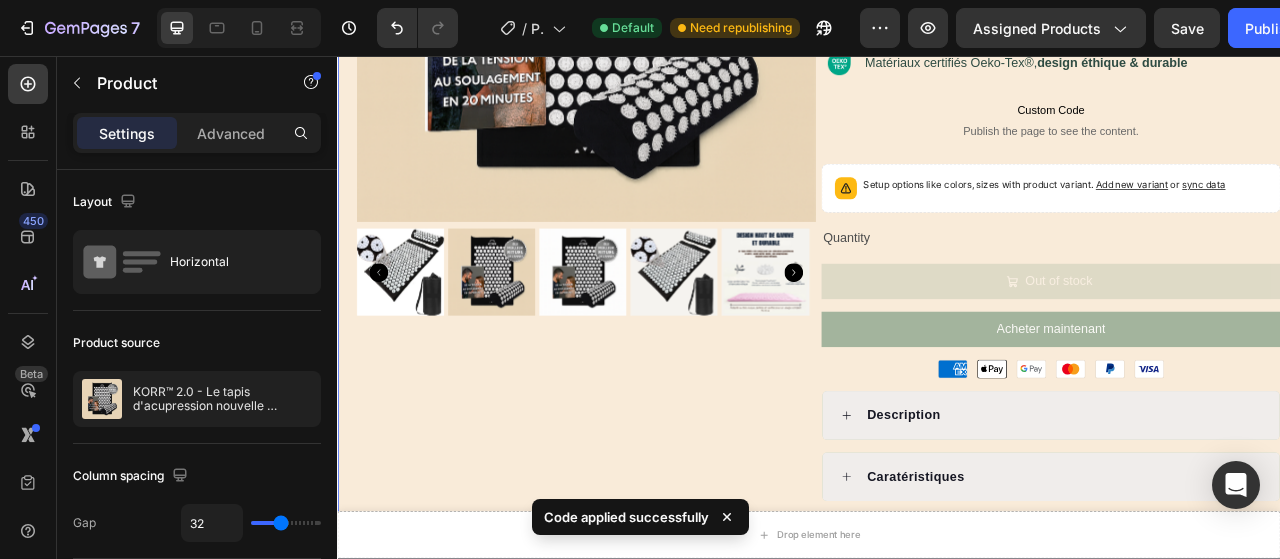 click on "Product Images" at bounding box center [629, 270] 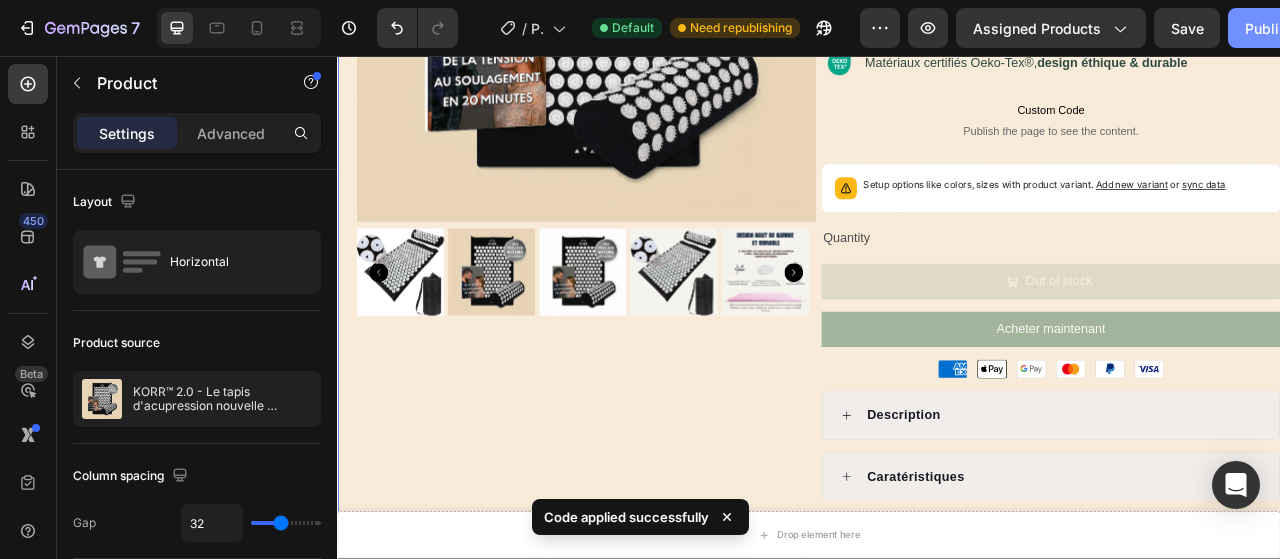 click on "Publish" at bounding box center (1270, 28) 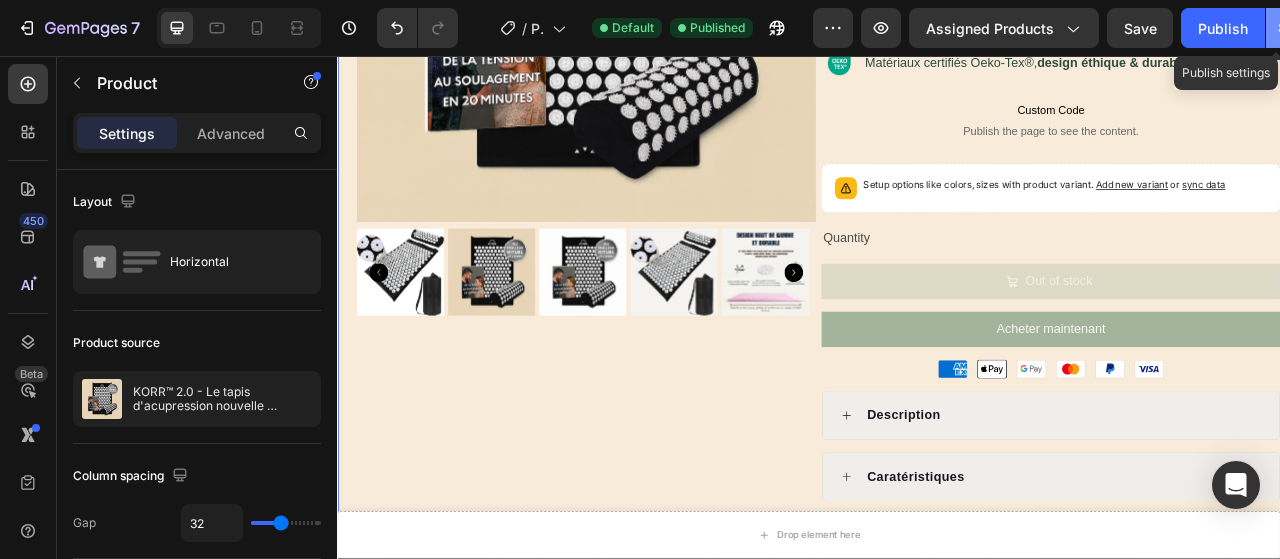 click 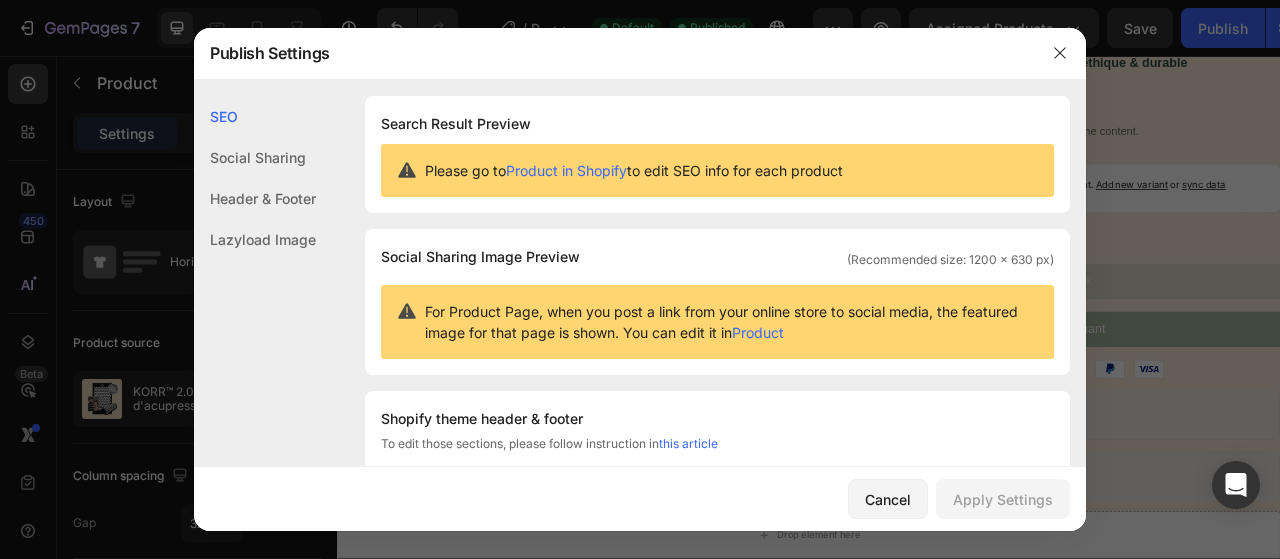 click 